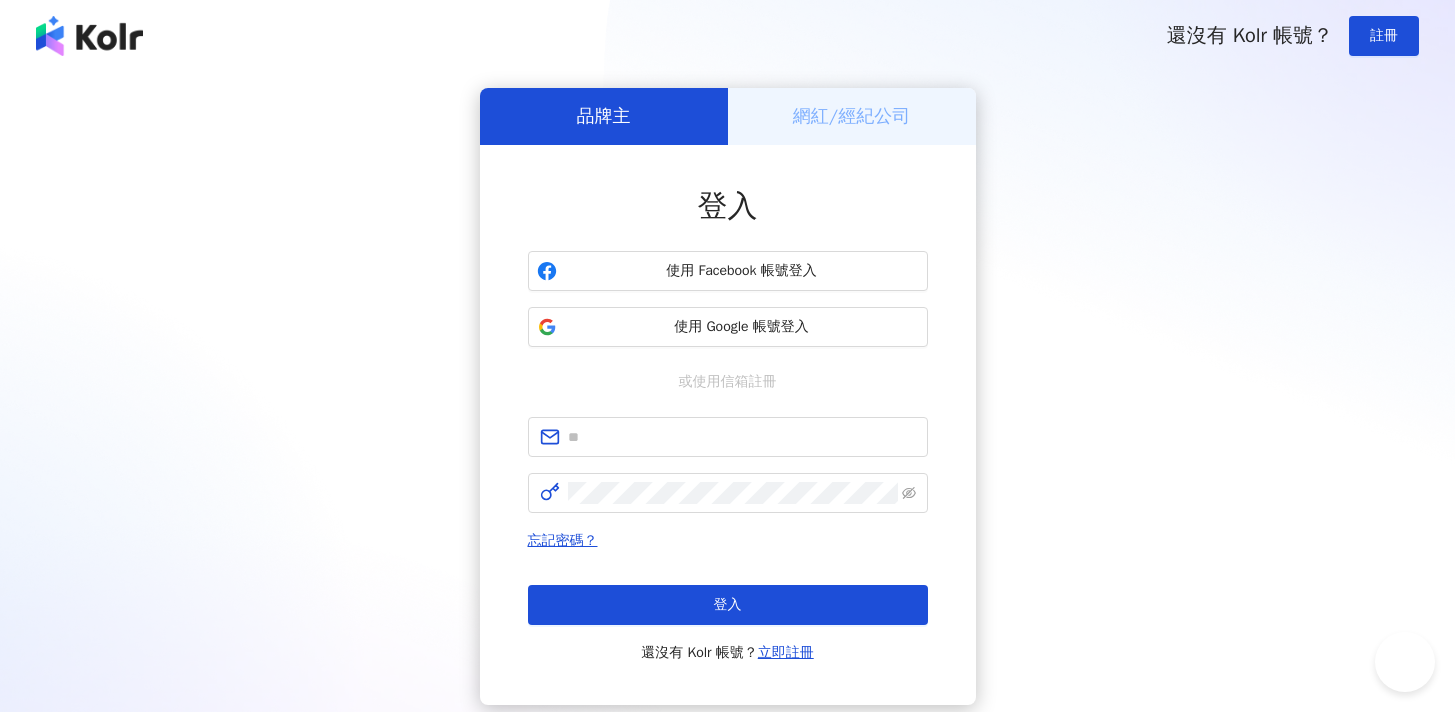 scroll, scrollTop: 0, scrollLeft: 0, axis: both 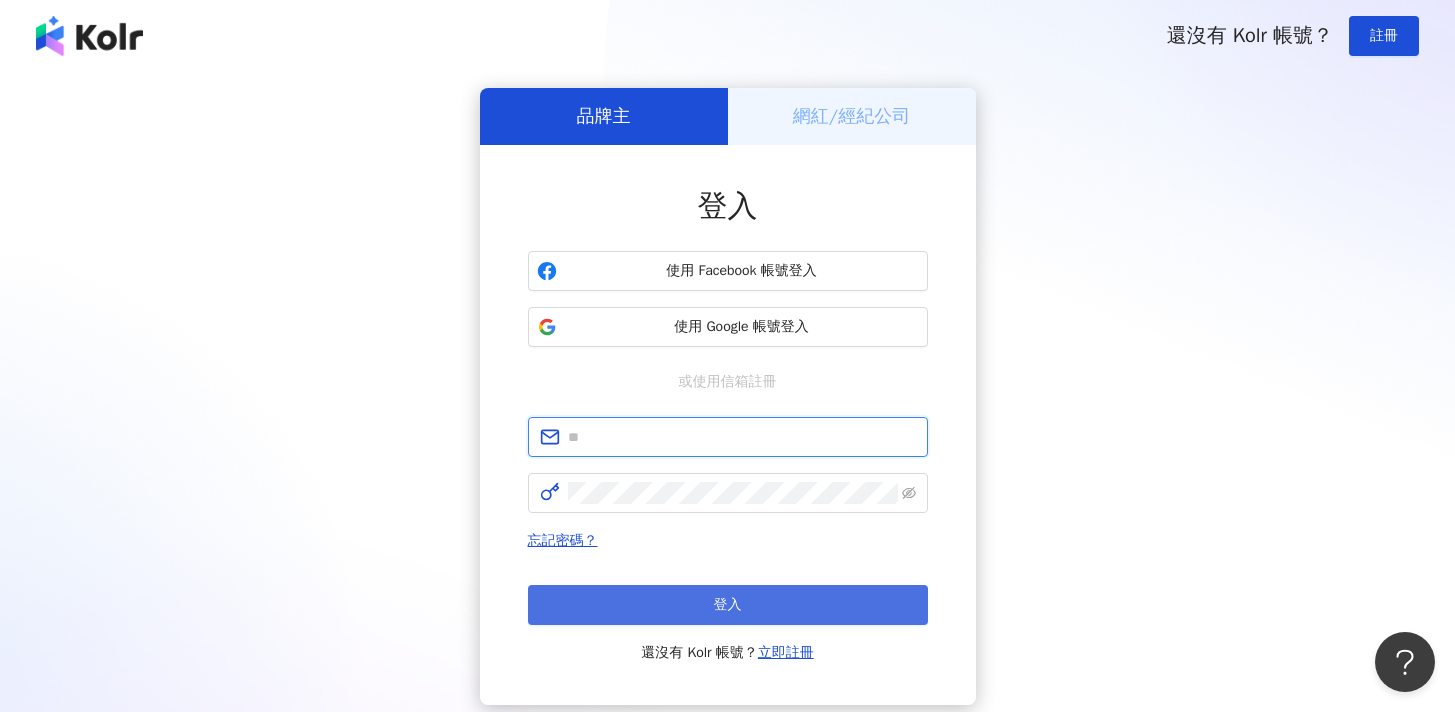 type on "**********" 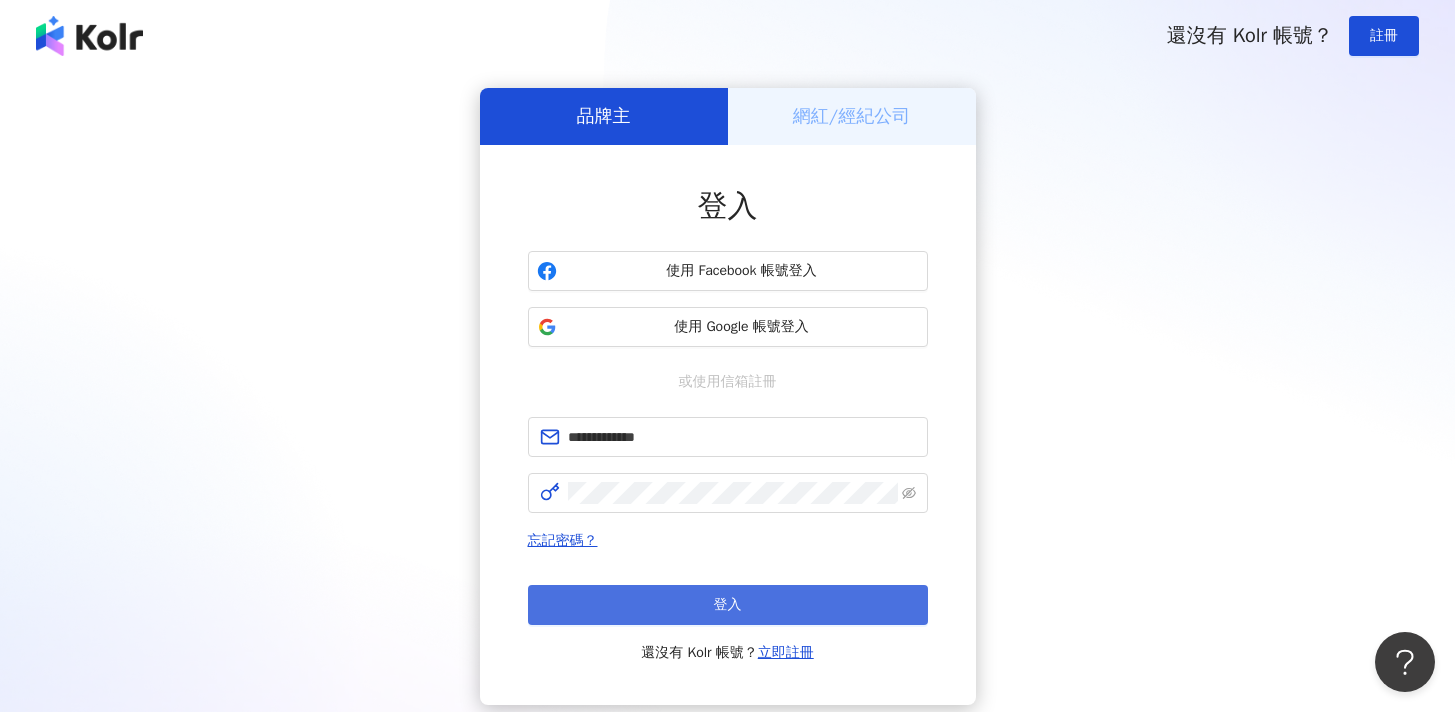 click on "登入" at bounding box center [728, 605] 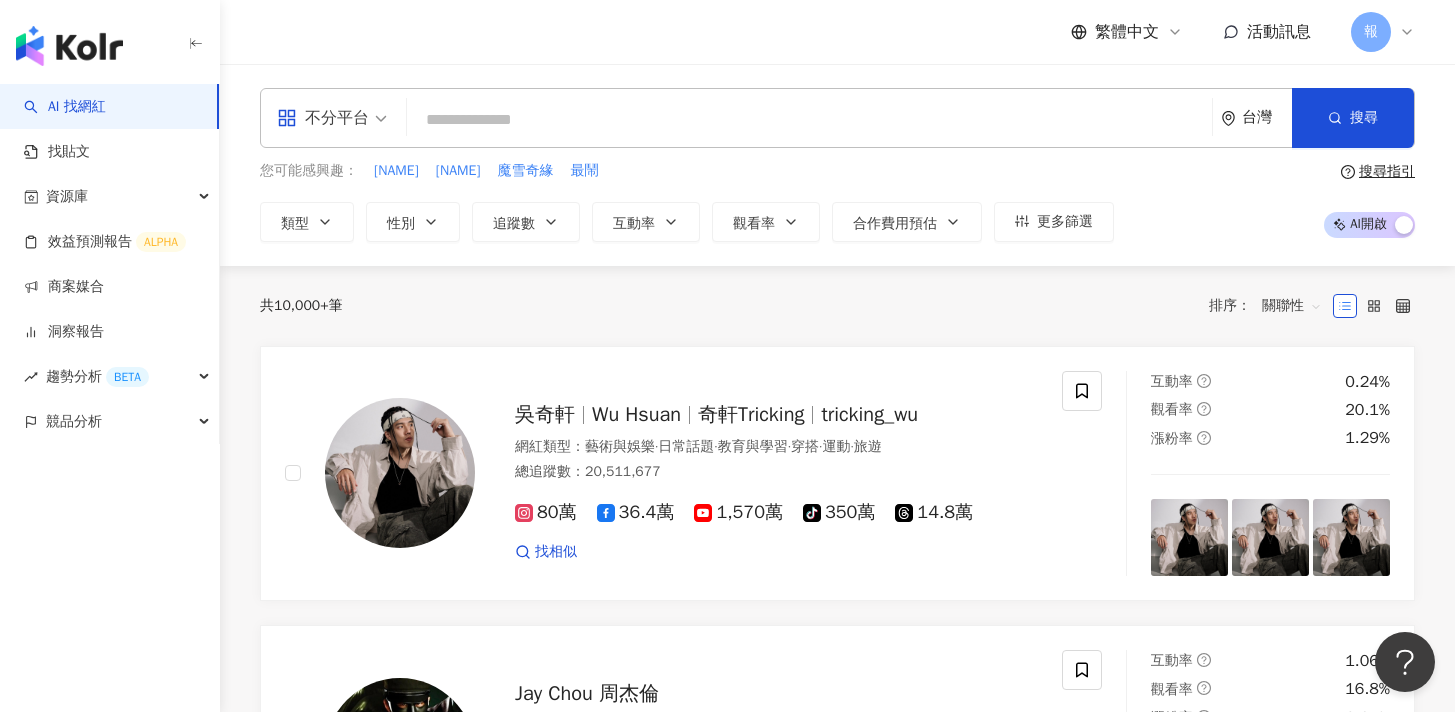 click on "報" at bounding box center [1371, 32] 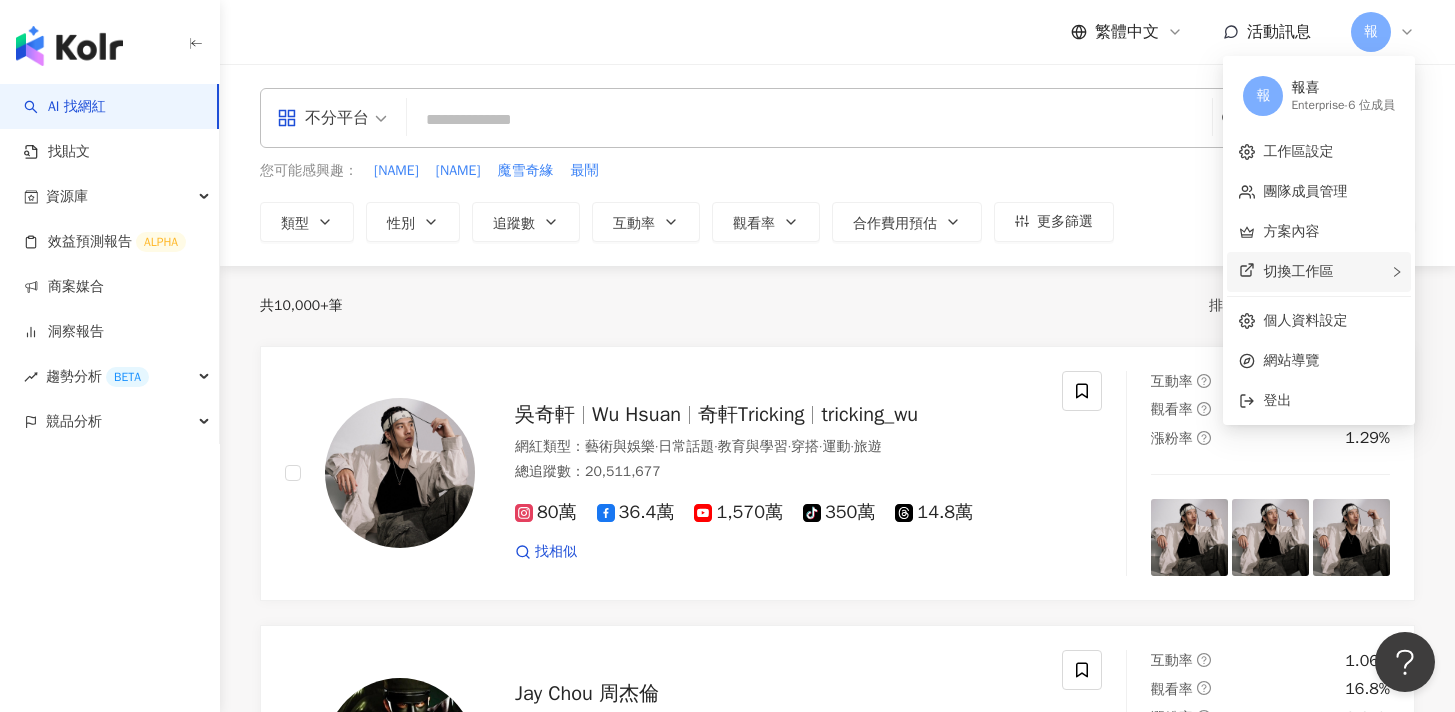 click on "切換工作區" at bounding box center (1298, 271) 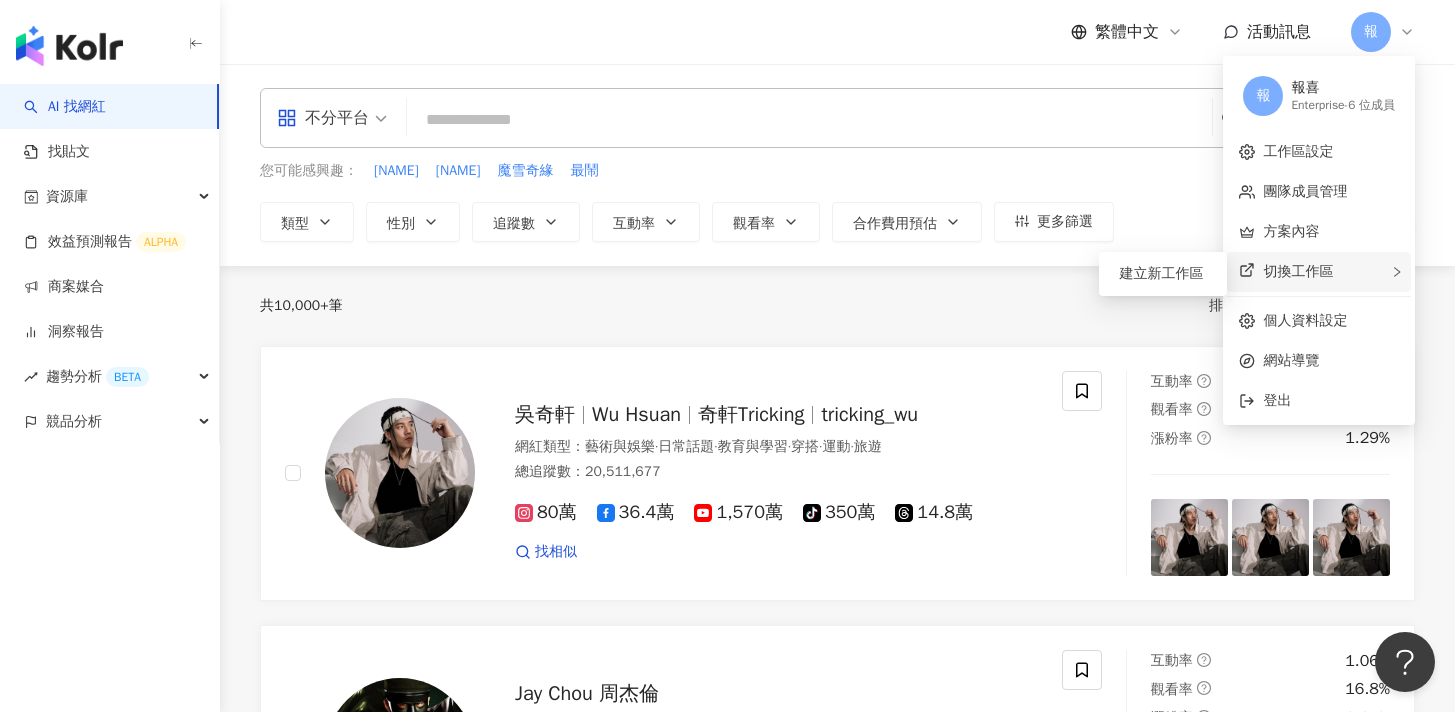 click on "切換工作區" at bounding box center [1298, 271] 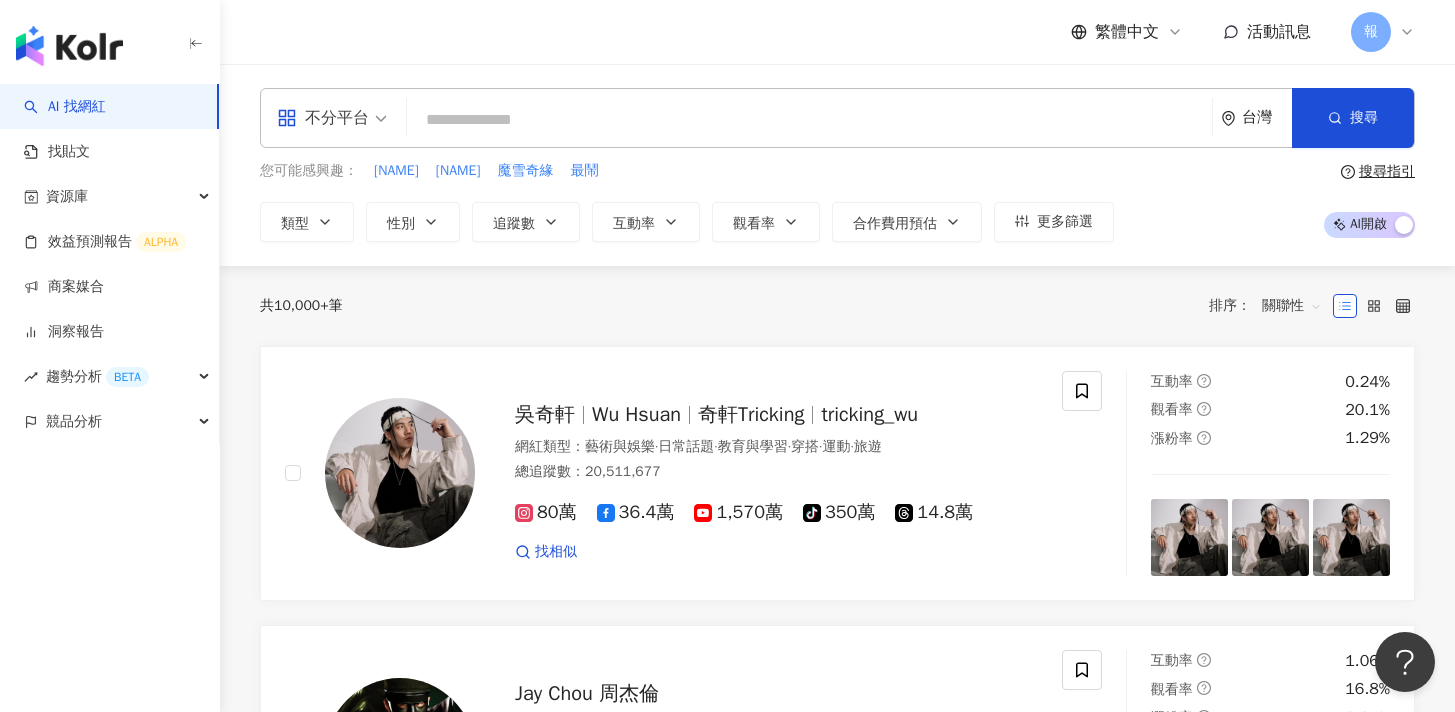 click on "共  10,000+  筆 排序： 關聯性" at bounding box center [837, 306] 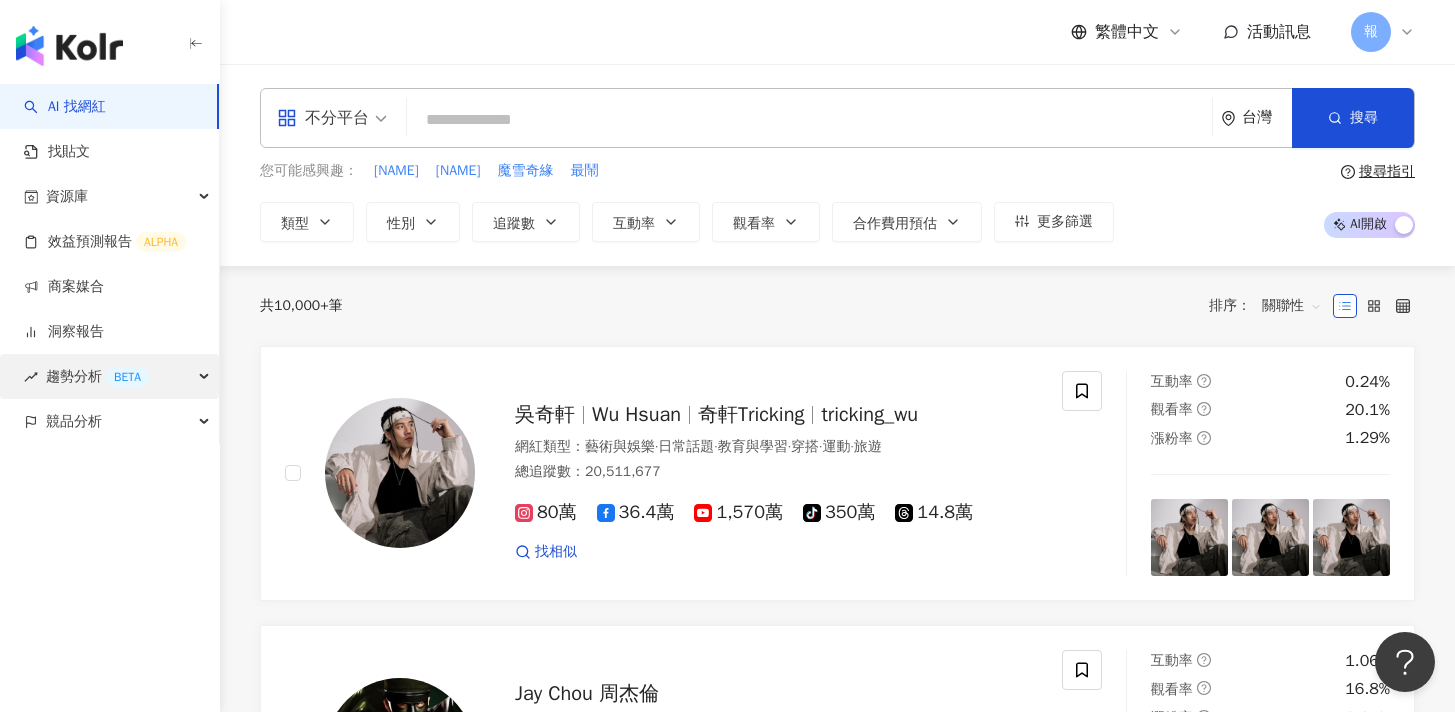 click on "趨勢分析 BETA" at bounding box center [97, 376] 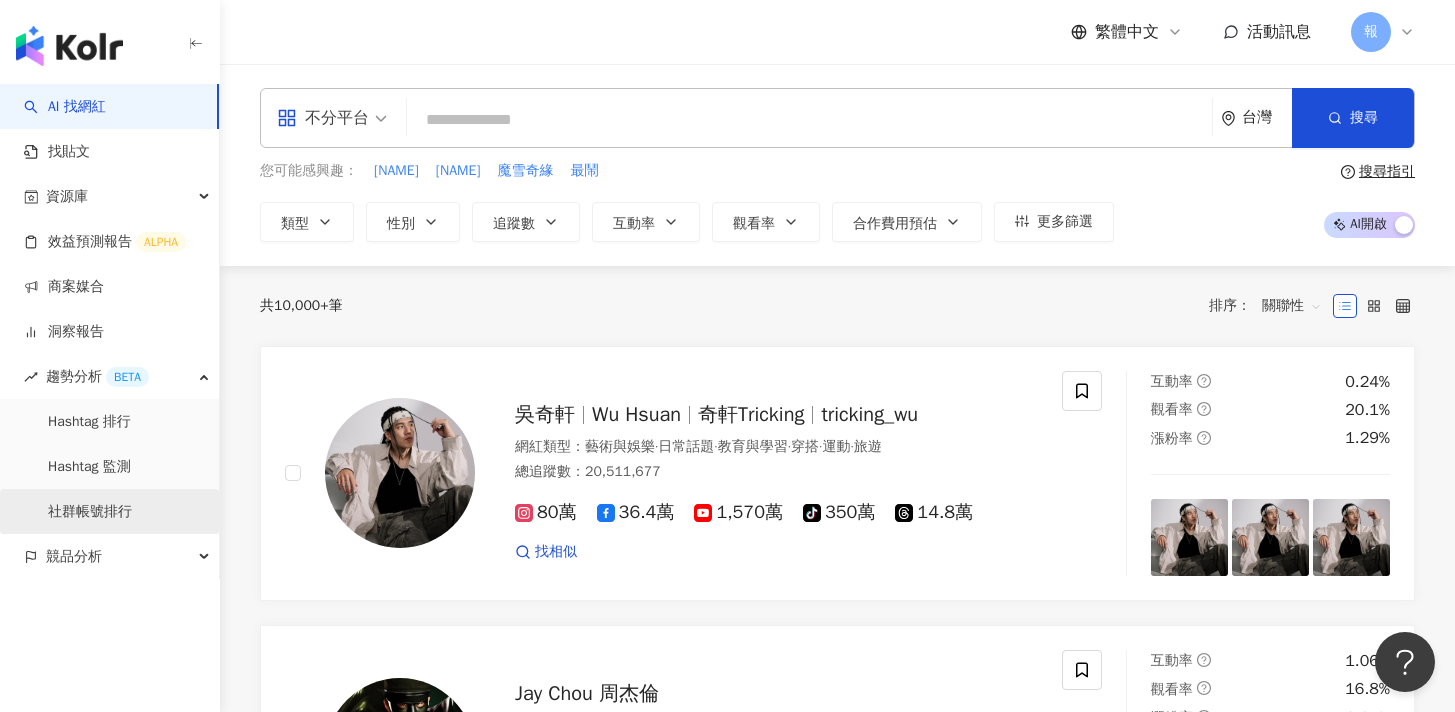 click on "社群帳號排行" at bounding box center [90, 512] 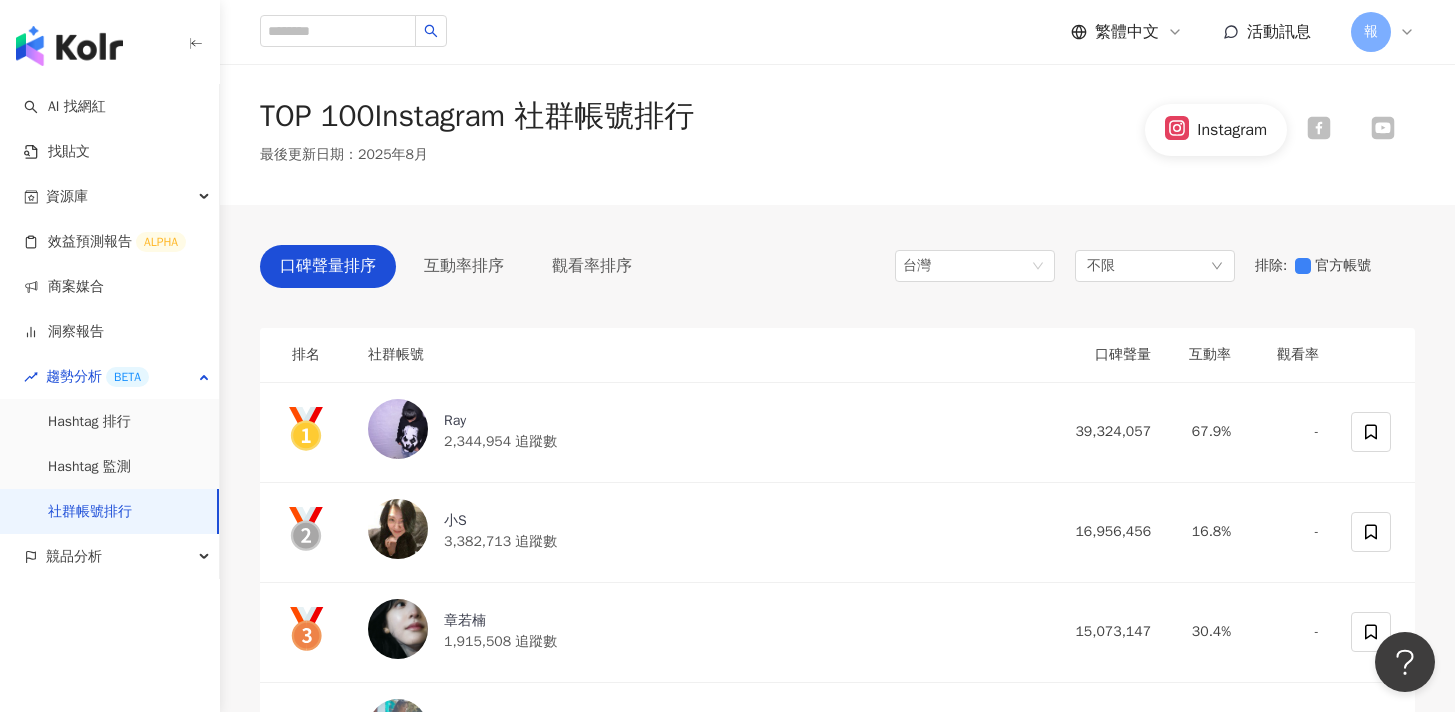 scroll, scrollTop: 11, scrollLeft: 0, axis: vertical 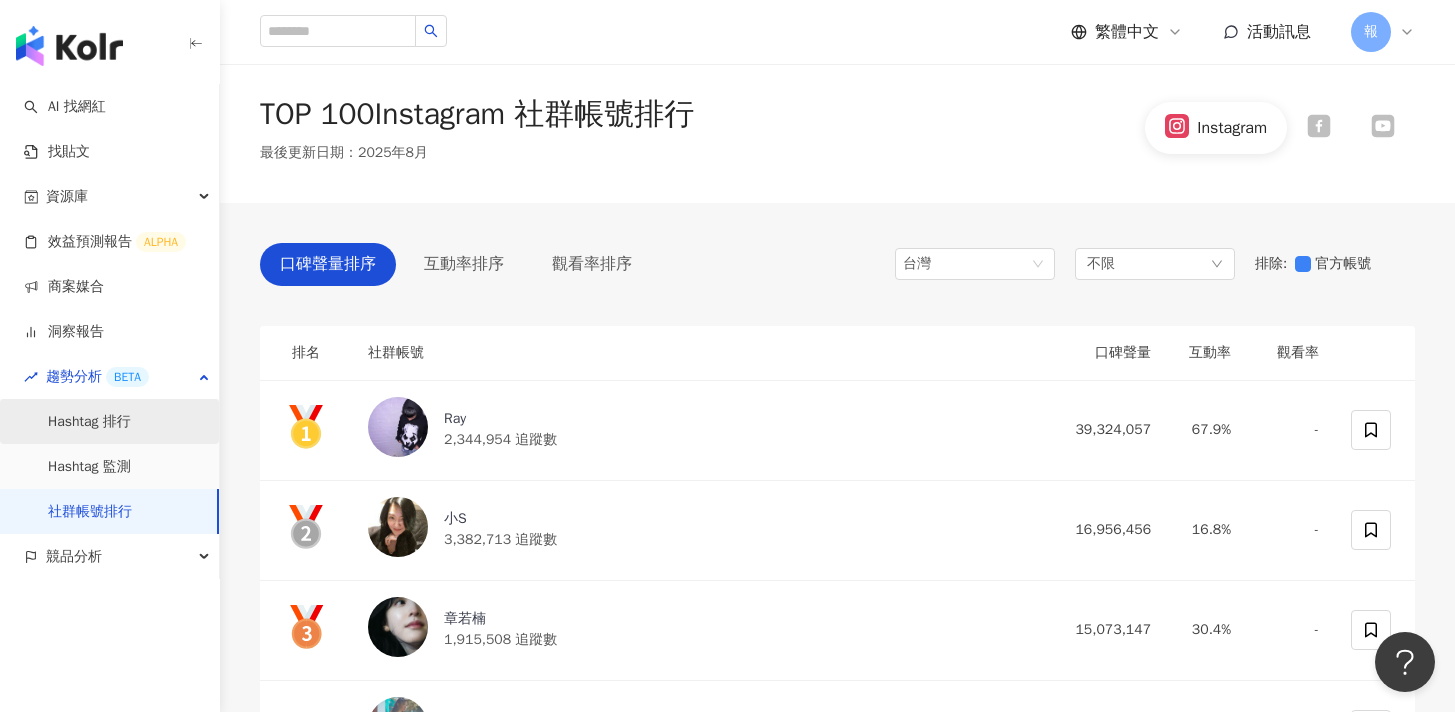click on "Hashtag 排行" at bounding box center (89, 422) 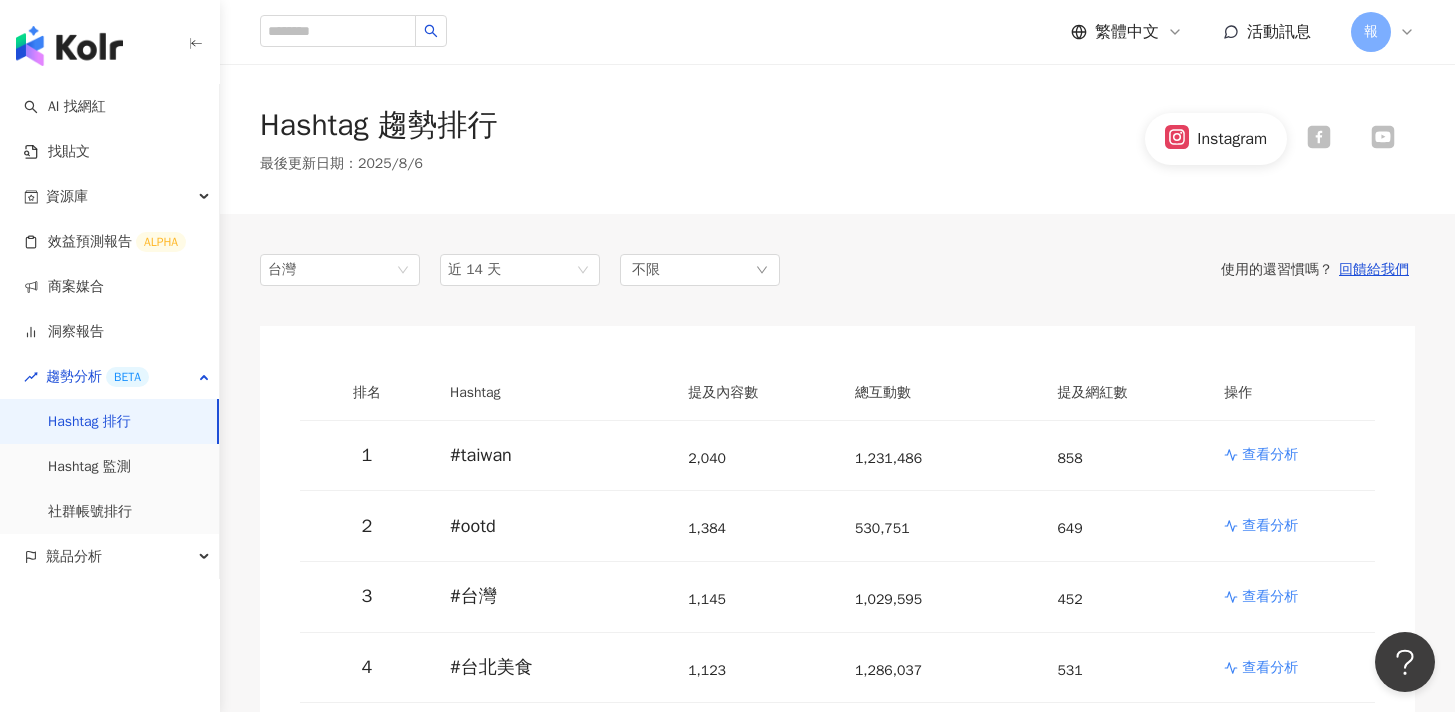 click on "Hashtag 趨勢排行 最後更新日期 ： 2025/8/6 Instagram" at bounding box center [837, 139] 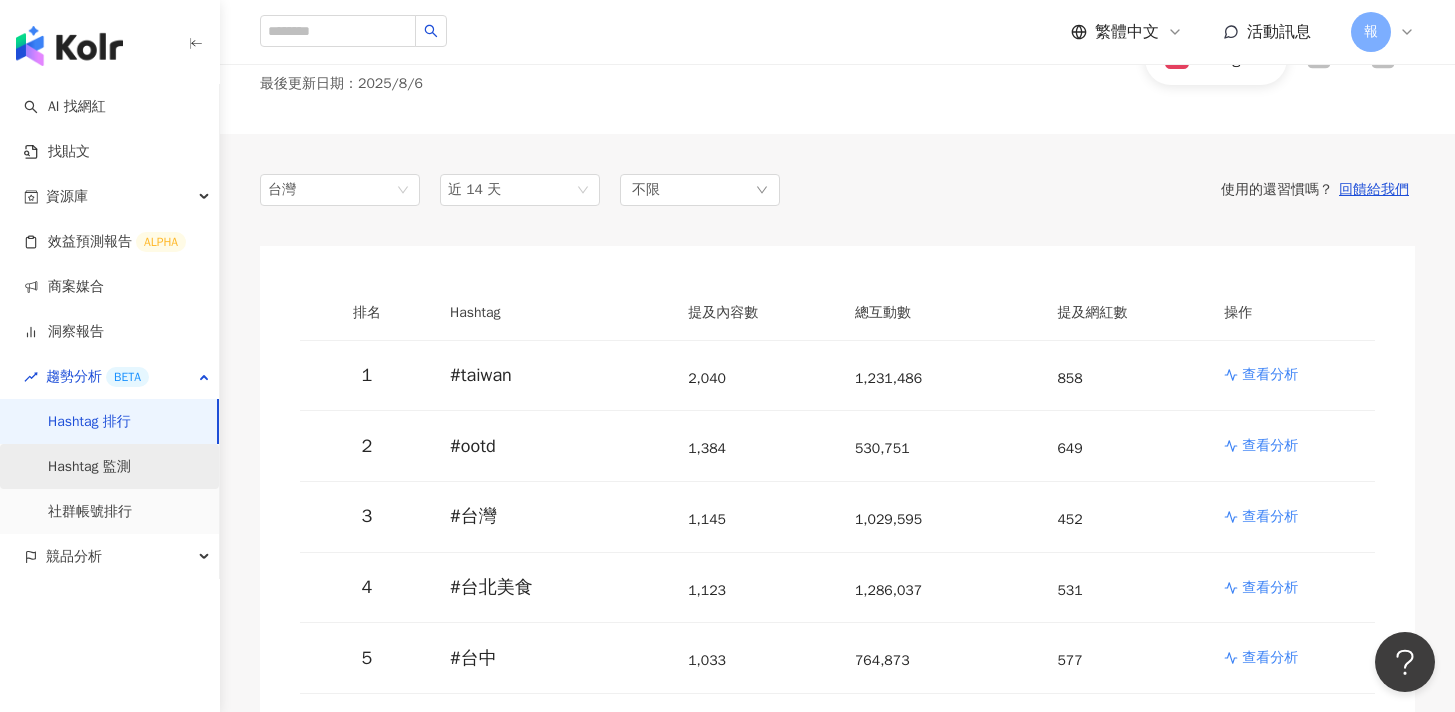 scroll, scrollTop: 99, scrollLeft: 0, axis: vertical 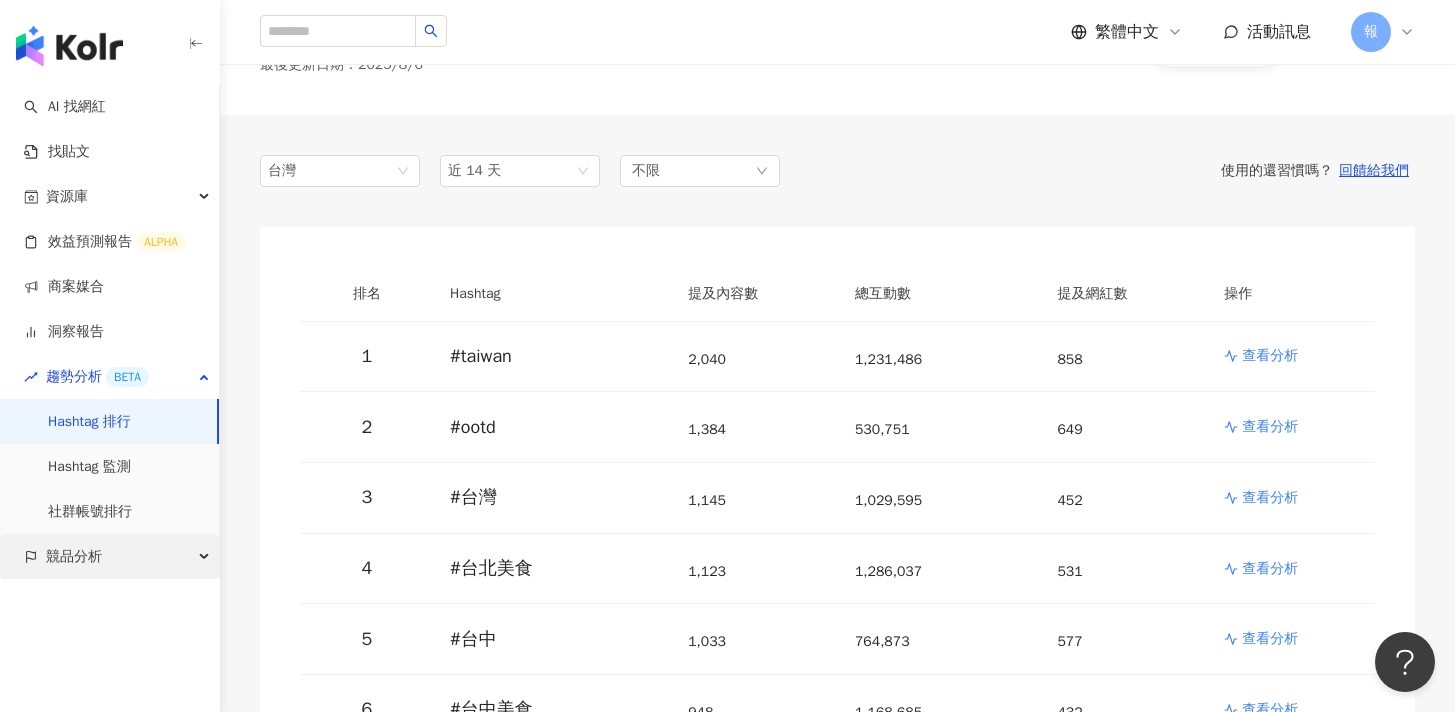 click on "競品分析" at bounding box center (109, 556) 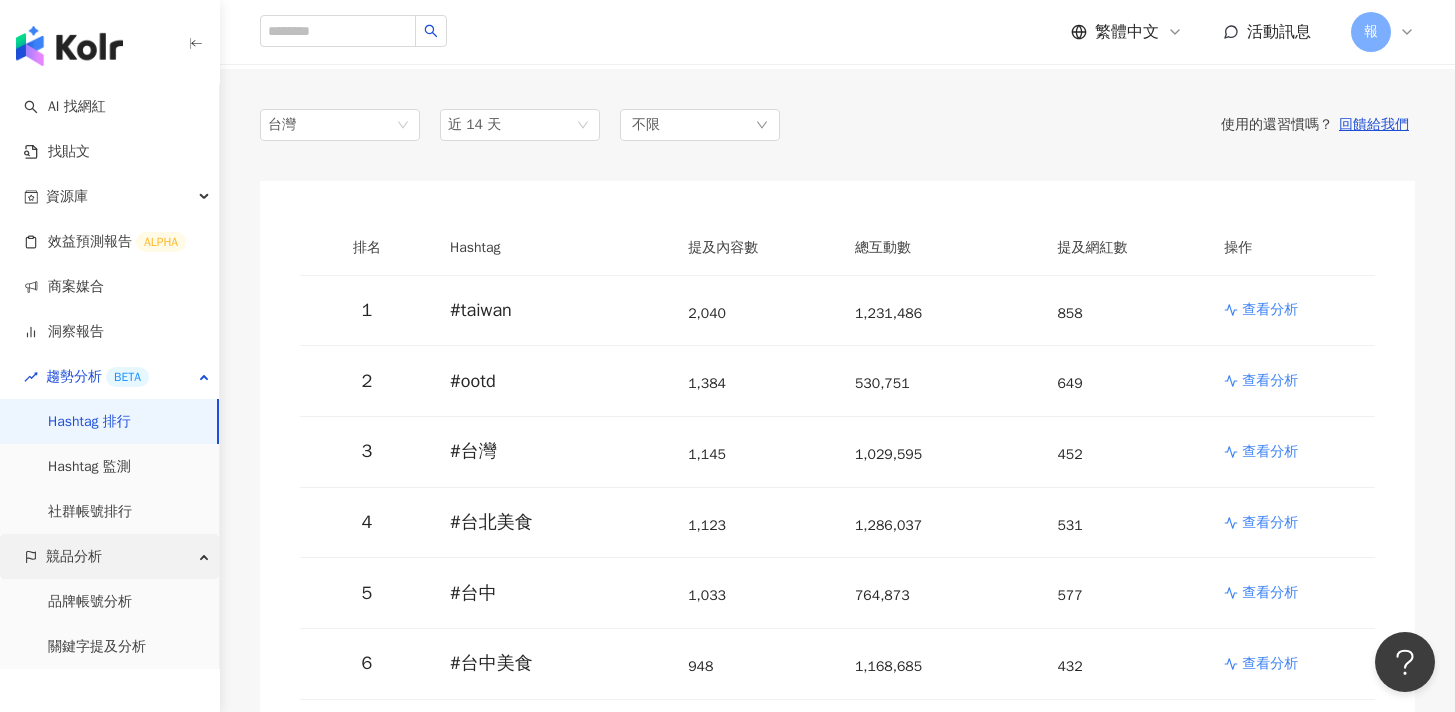 scroll, scrollTop: 162, scrollLeft: 0, axis: vertical 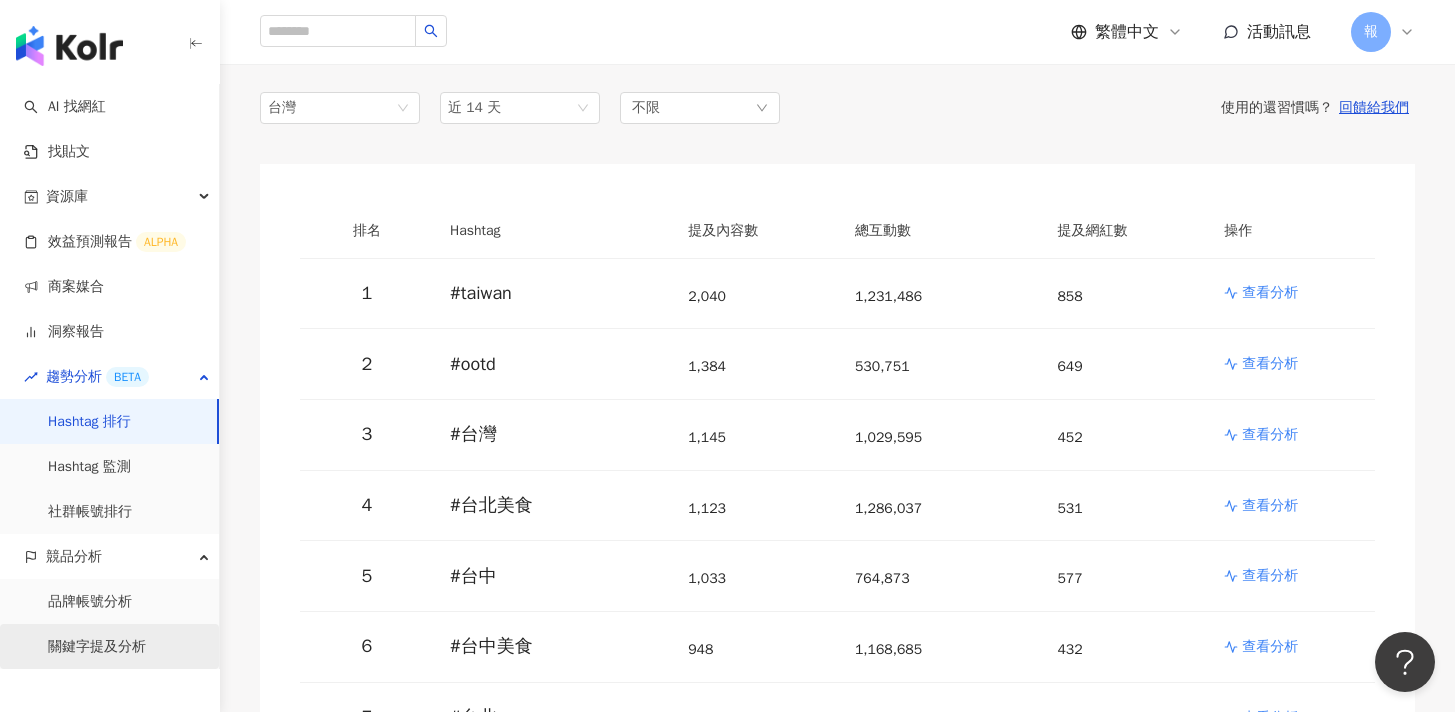 click on "關鍵字提及分析" at bounding box center [97, 647] 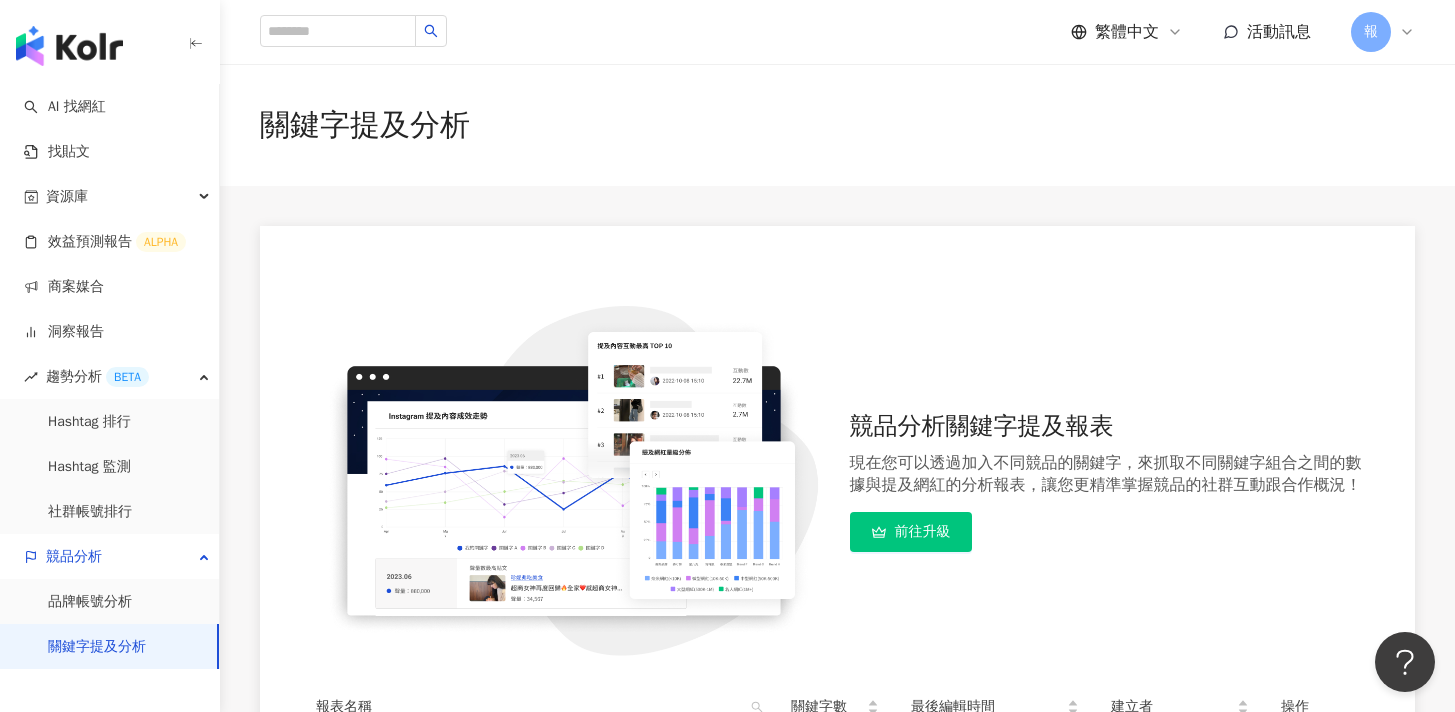 click on "報" at bounding box center (1371, 32) 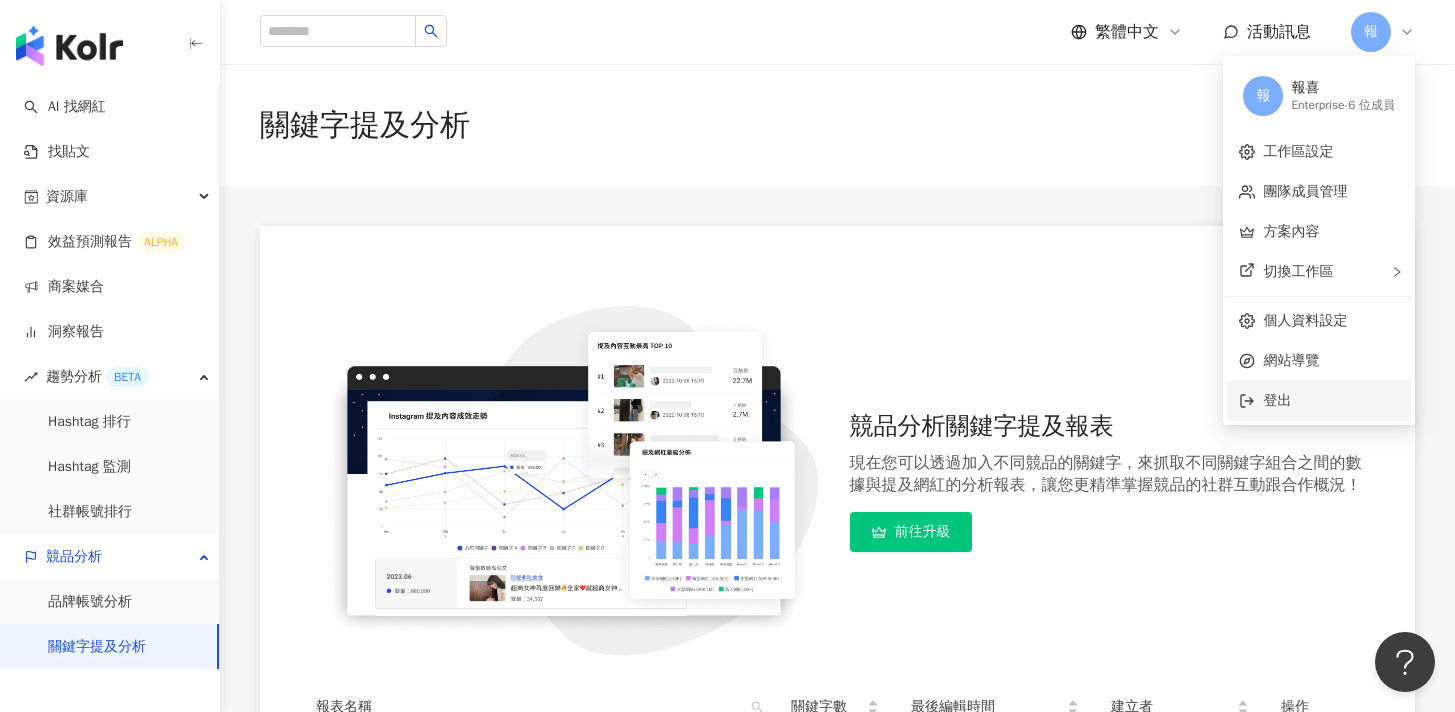 click on "登出" at bounding box center [1331, 401] 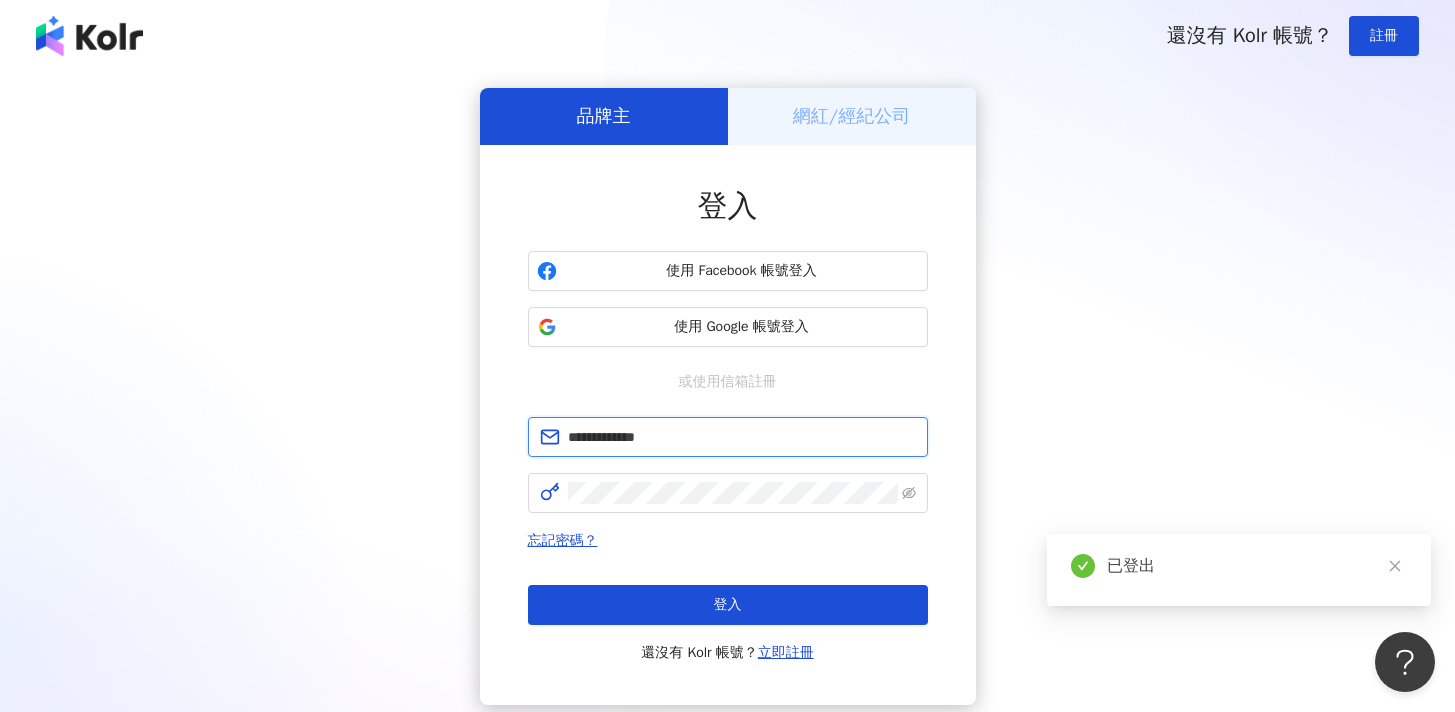 click on "**********" at bounding box center [742, 437] 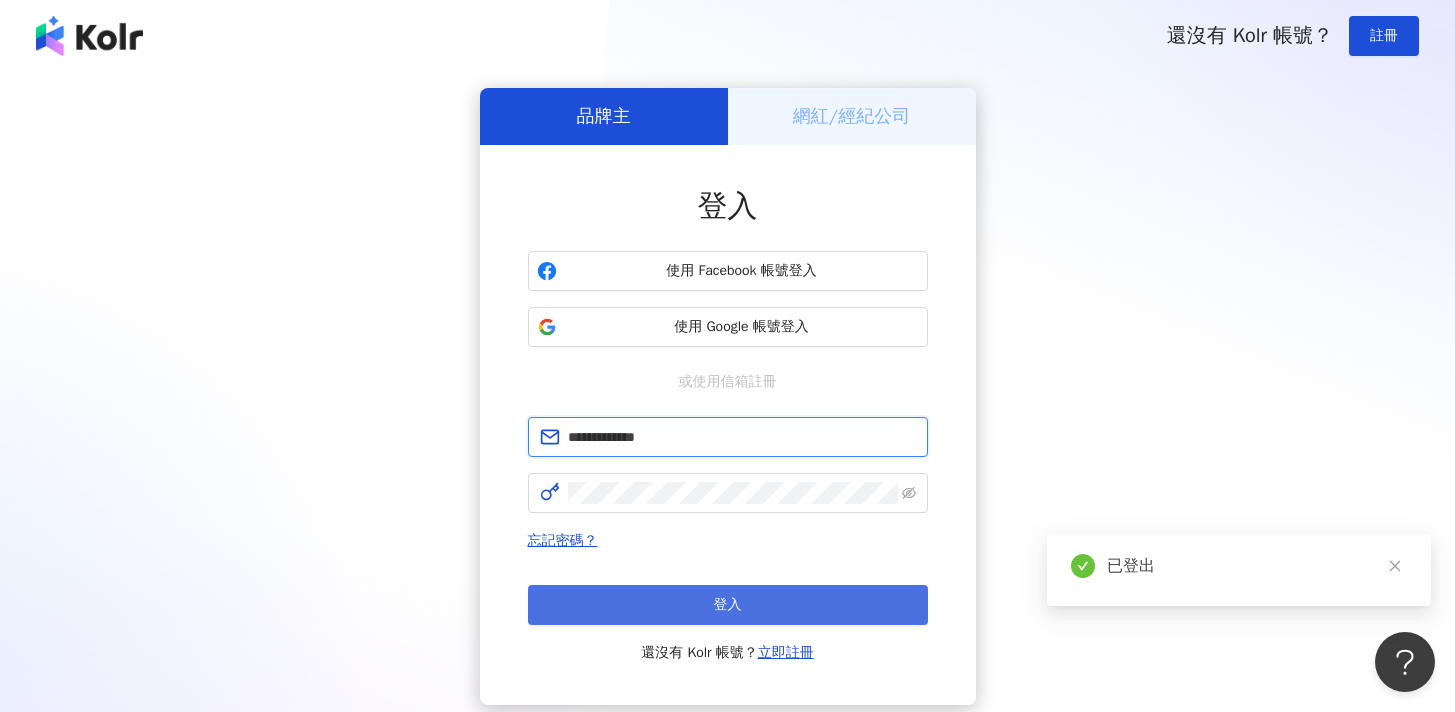 type on "**********" 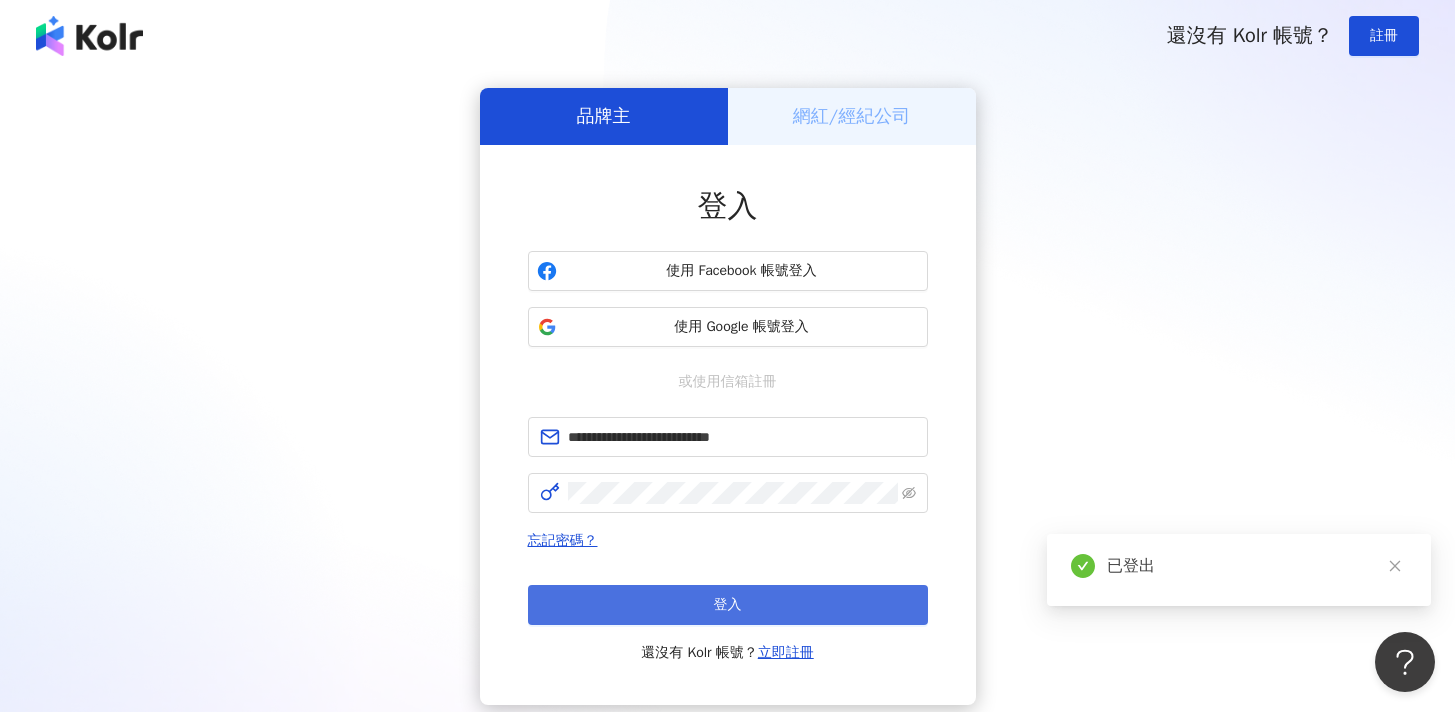 click on "登入" at bounding box center [728, 605] 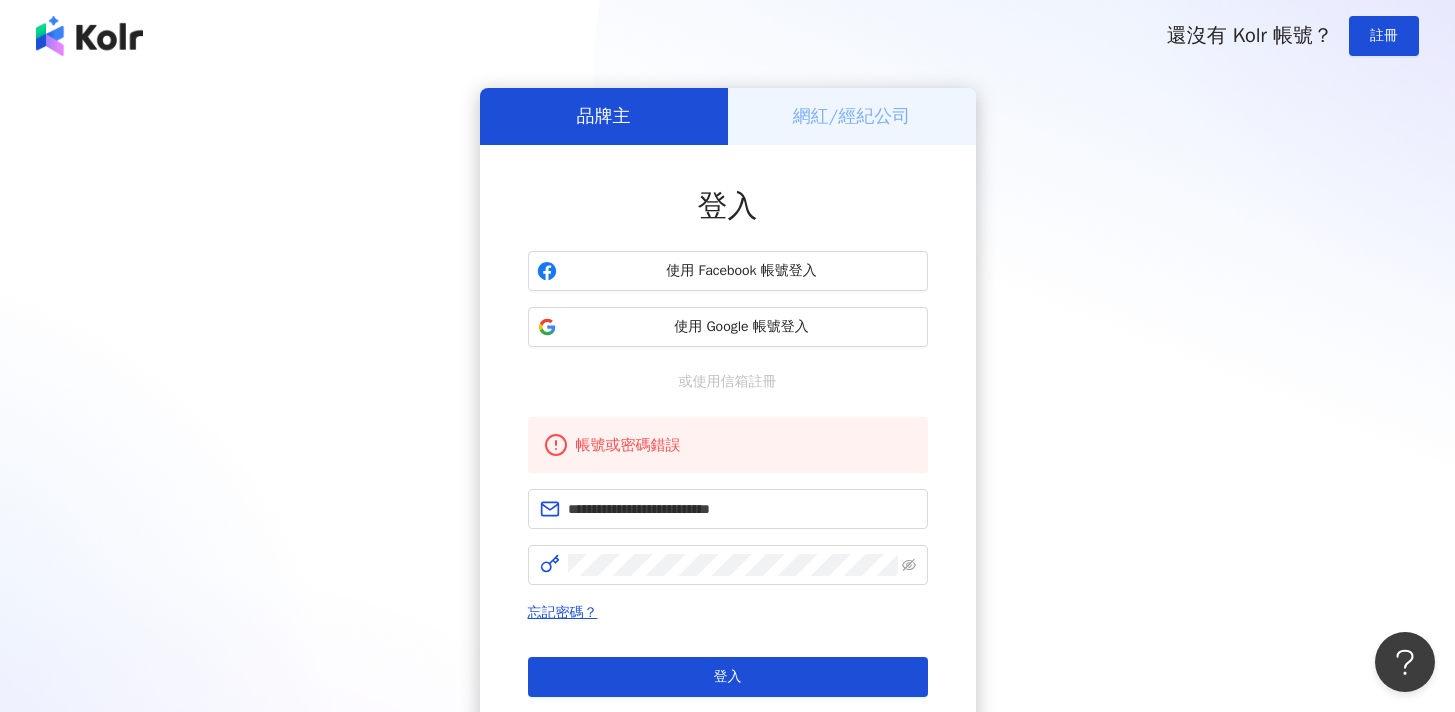 click on "忘記密碼？" at bounding box center [728, 613] 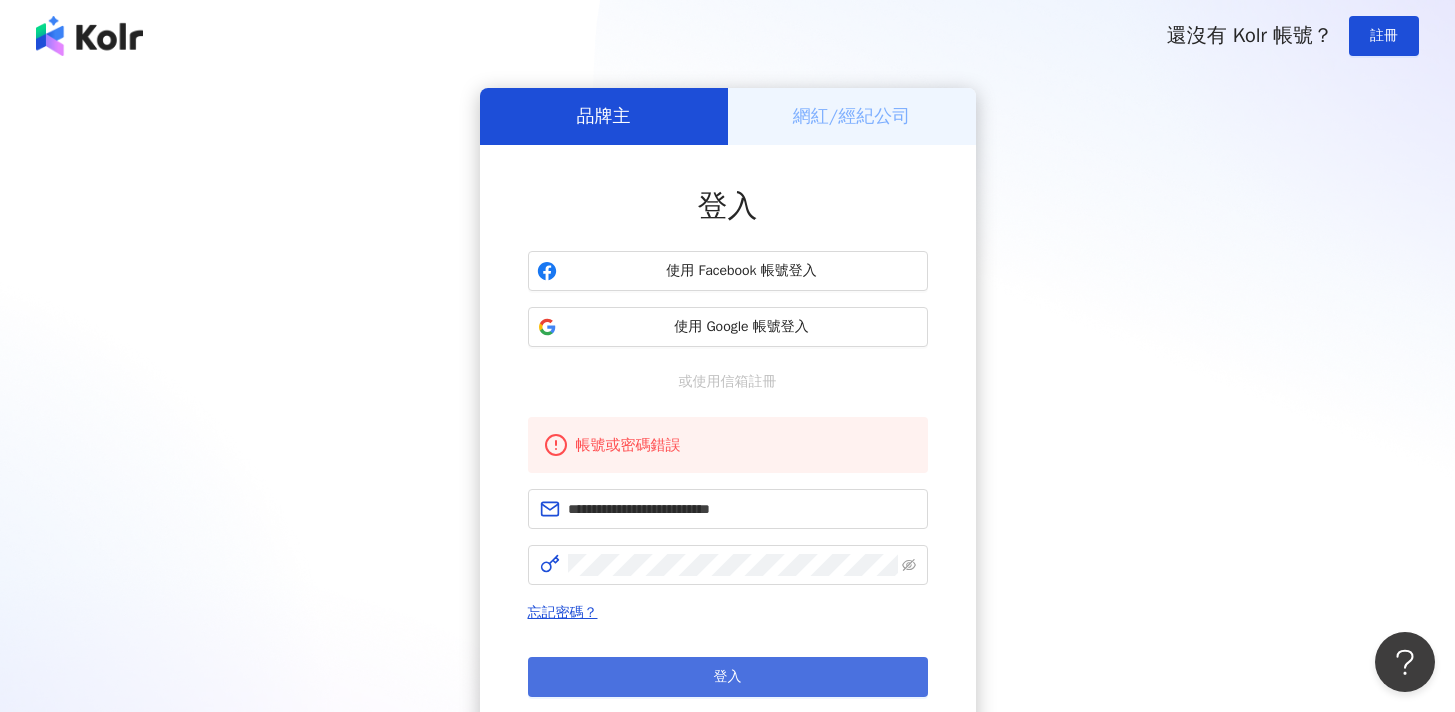 click on "登入" at bounding box center (728, 677) 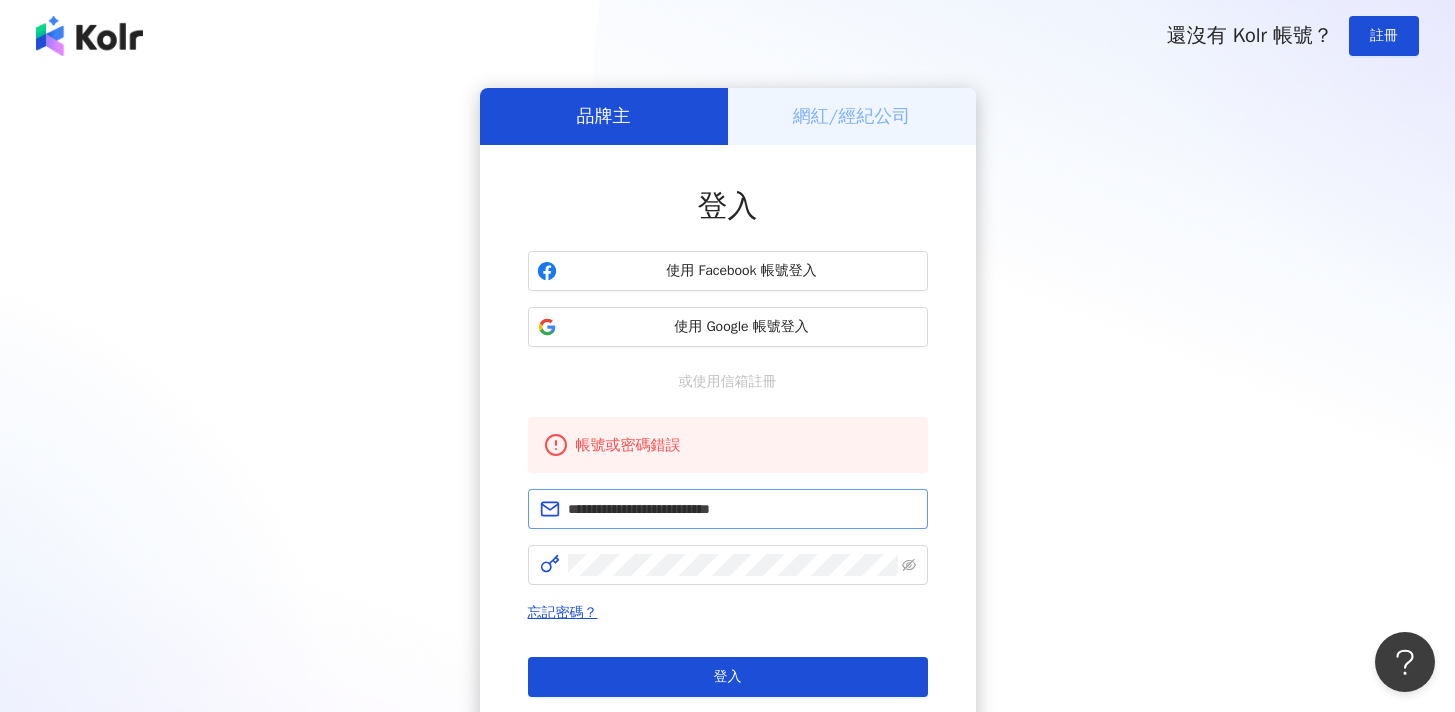 click on "**********" at bounding box center (728, 509) 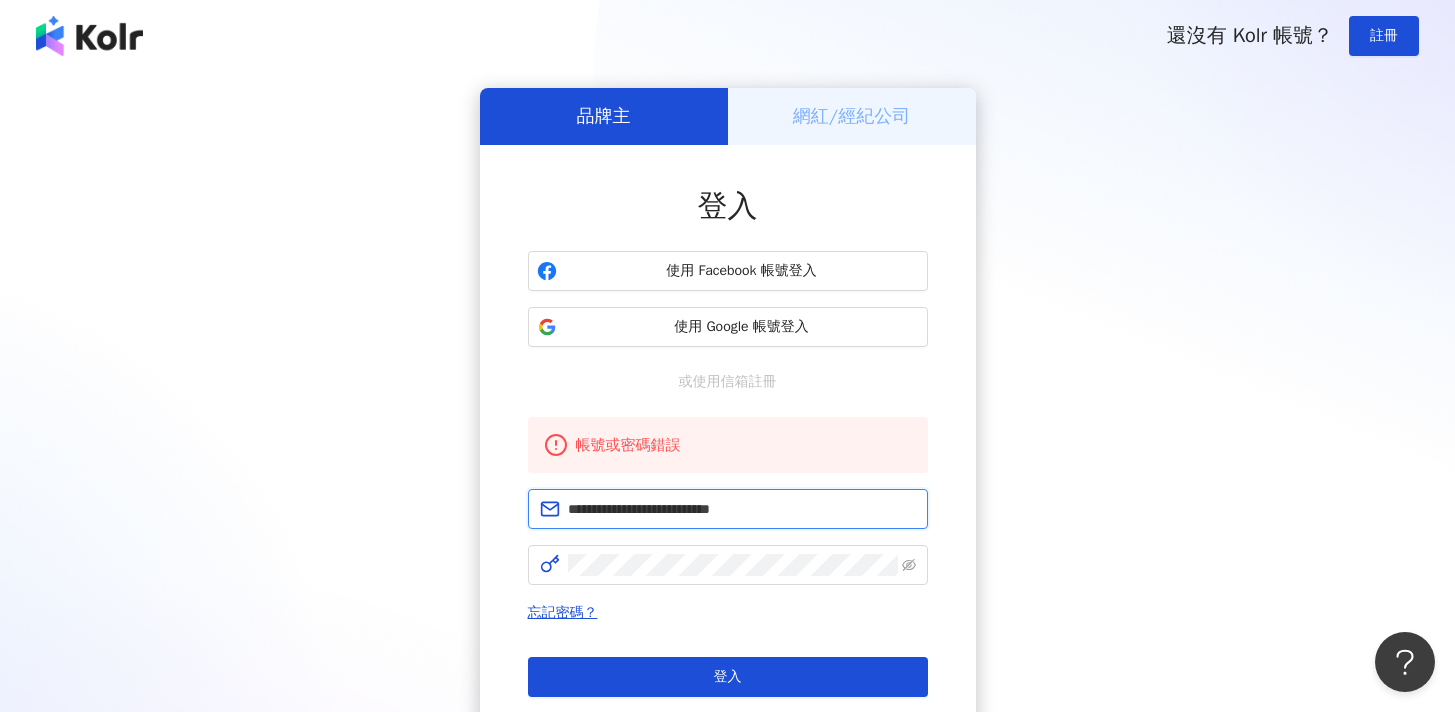 click on "**********" at bounding box center (742, 509) 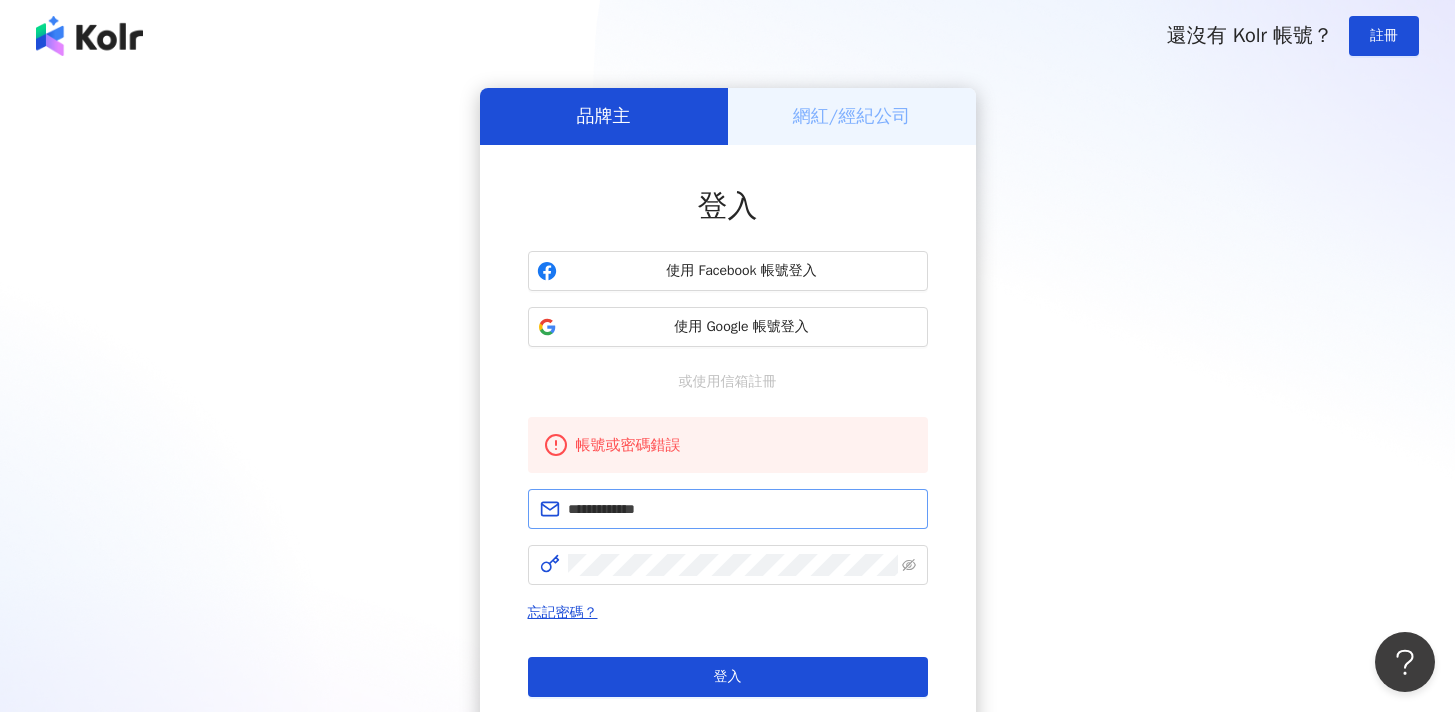 click on "**********" at bounding box center (742, 509) 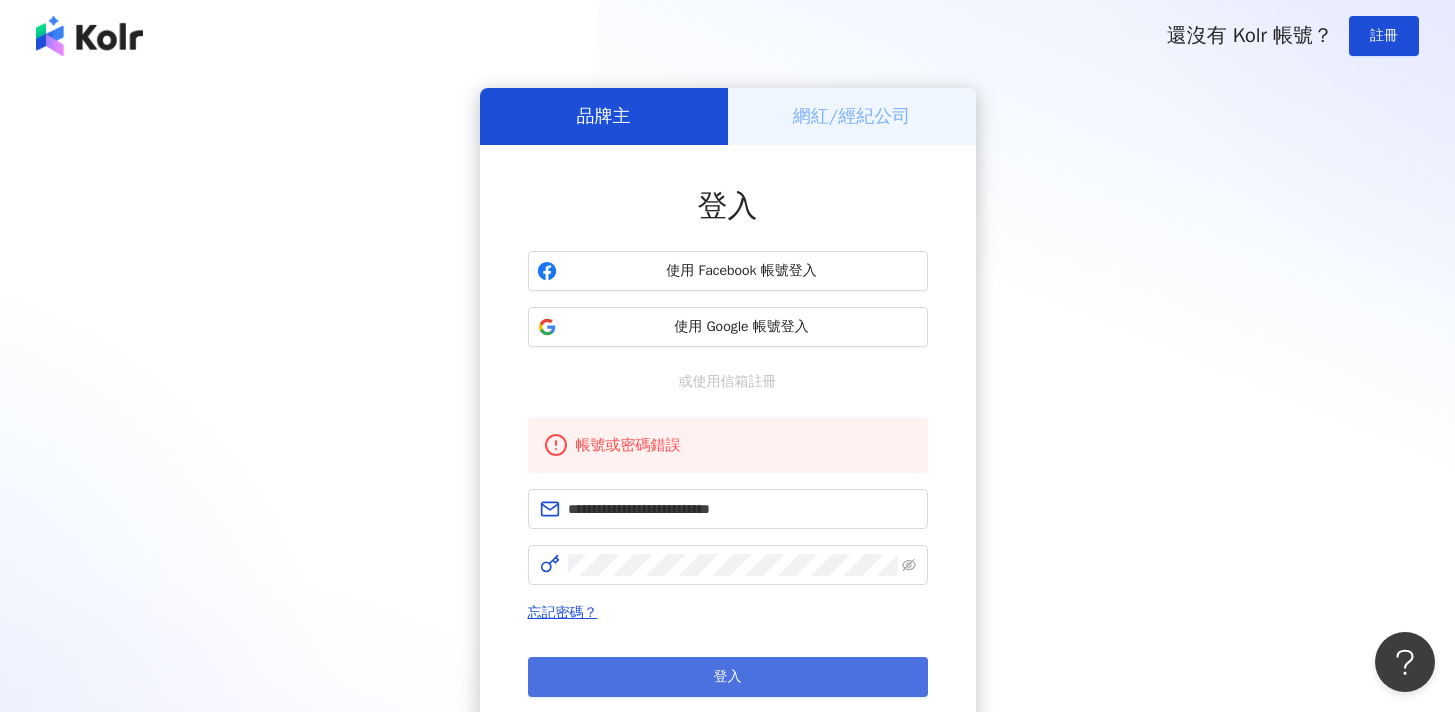 click on "登入" at bounding box center (728, 677) 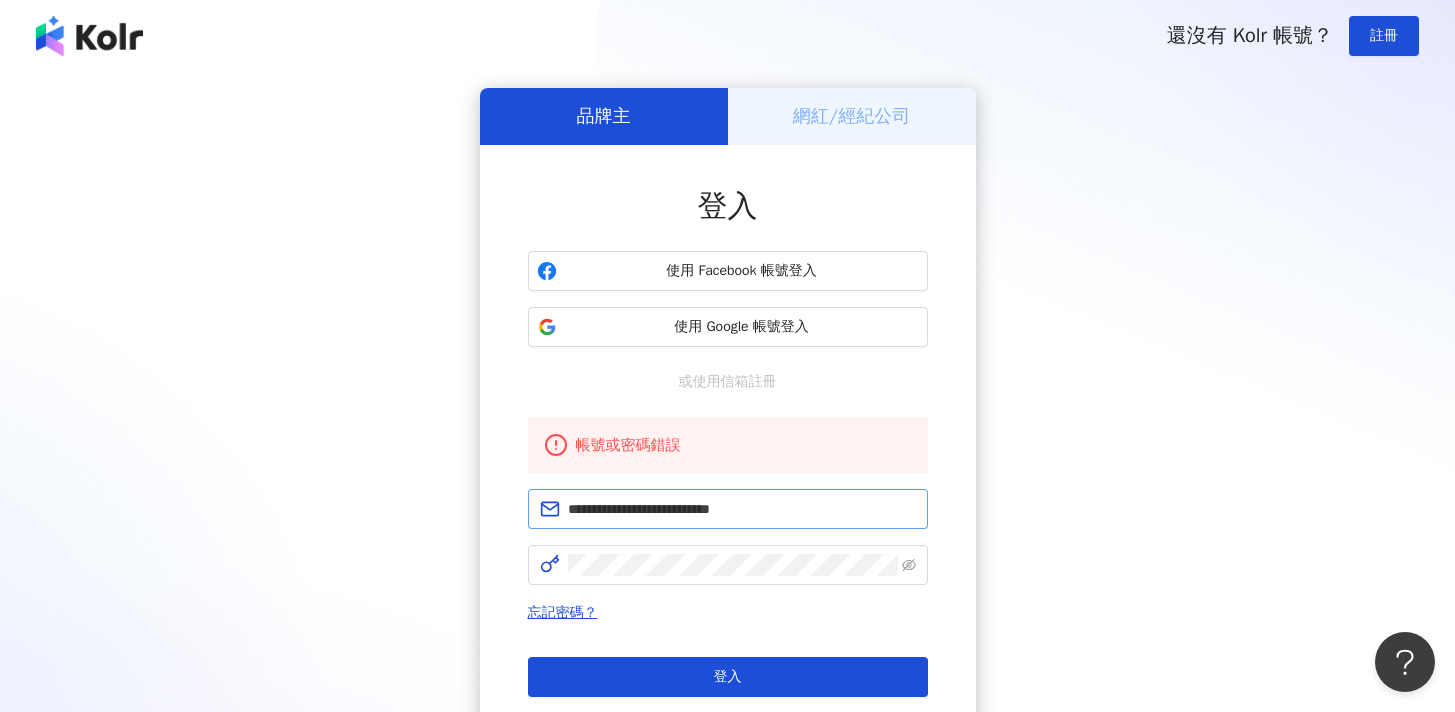 click on "**********" at bounding box center (728, 509) 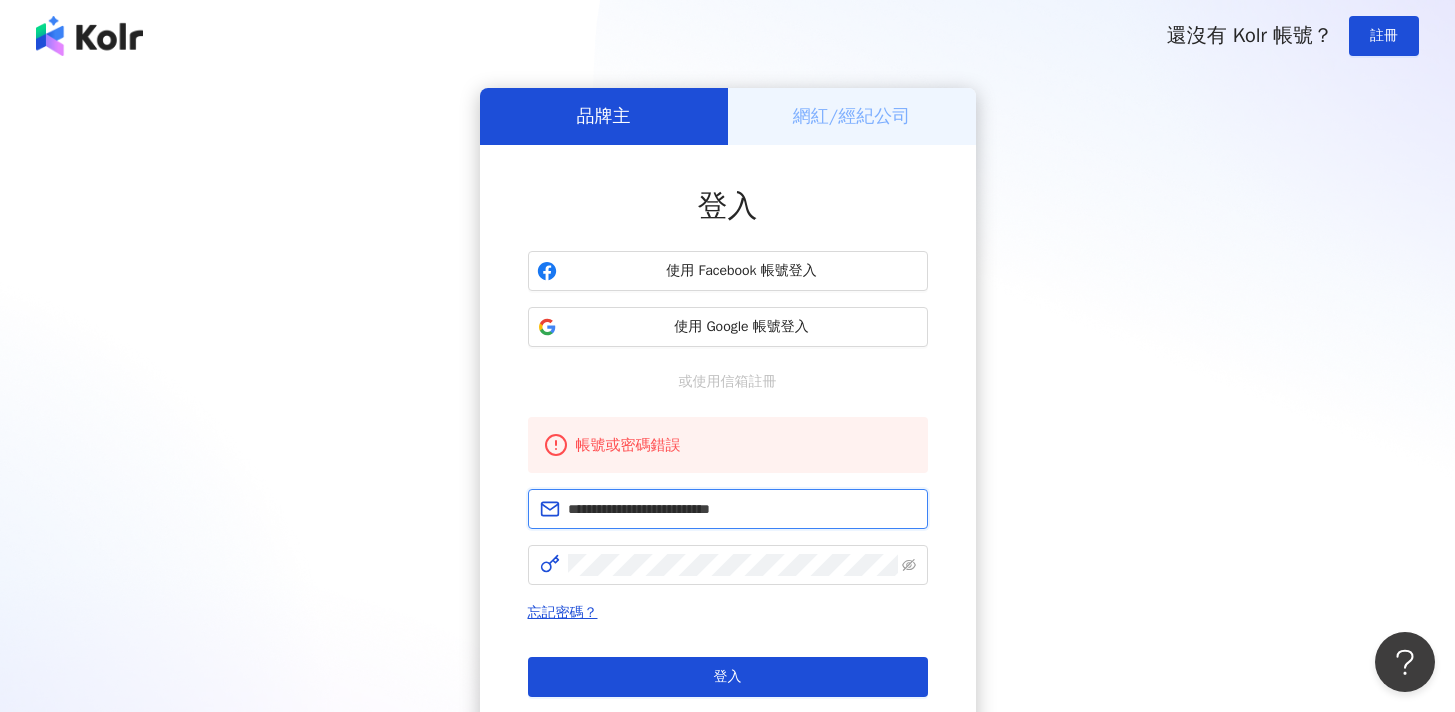 click on "**********" at bounding box center [742, 509] 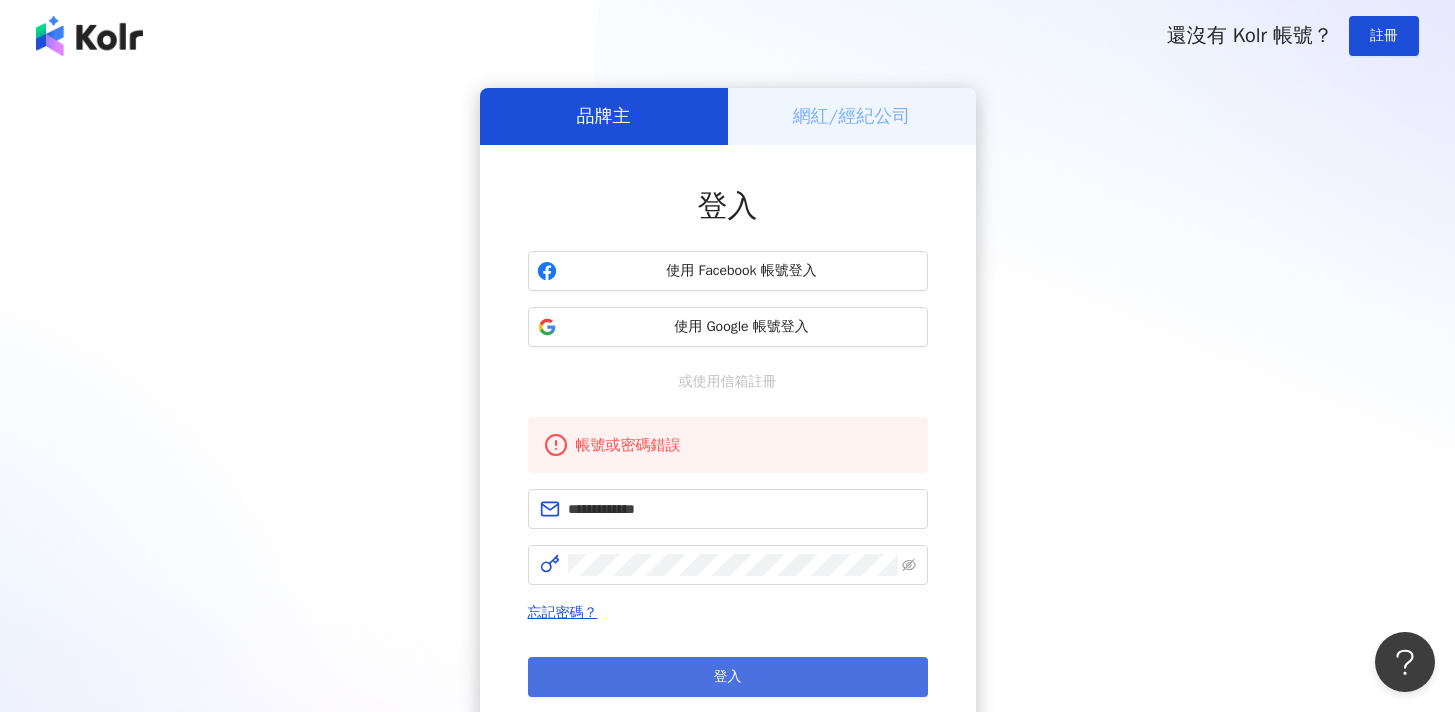 click on "登入" at bounding box center (728, 677) 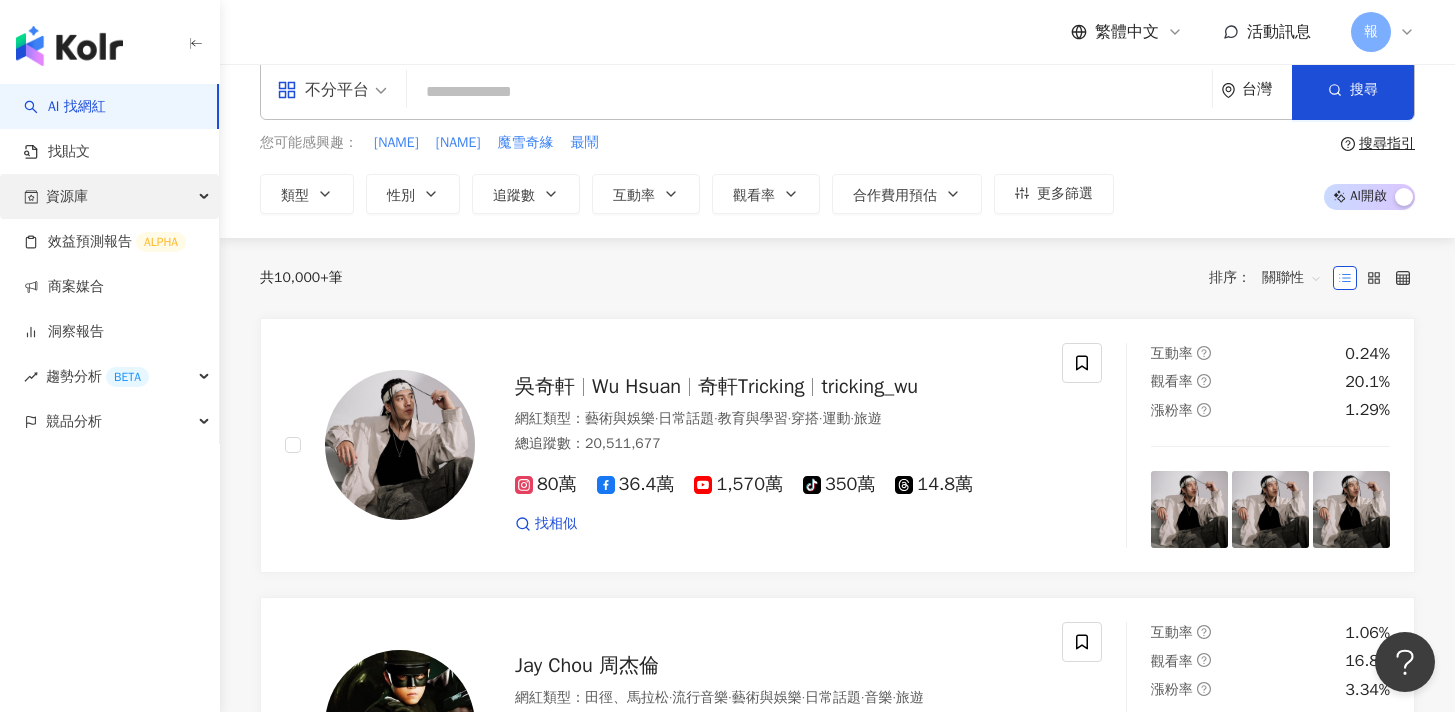 scroll, scrollTop: 0, scrollLeft: 0, axis: both 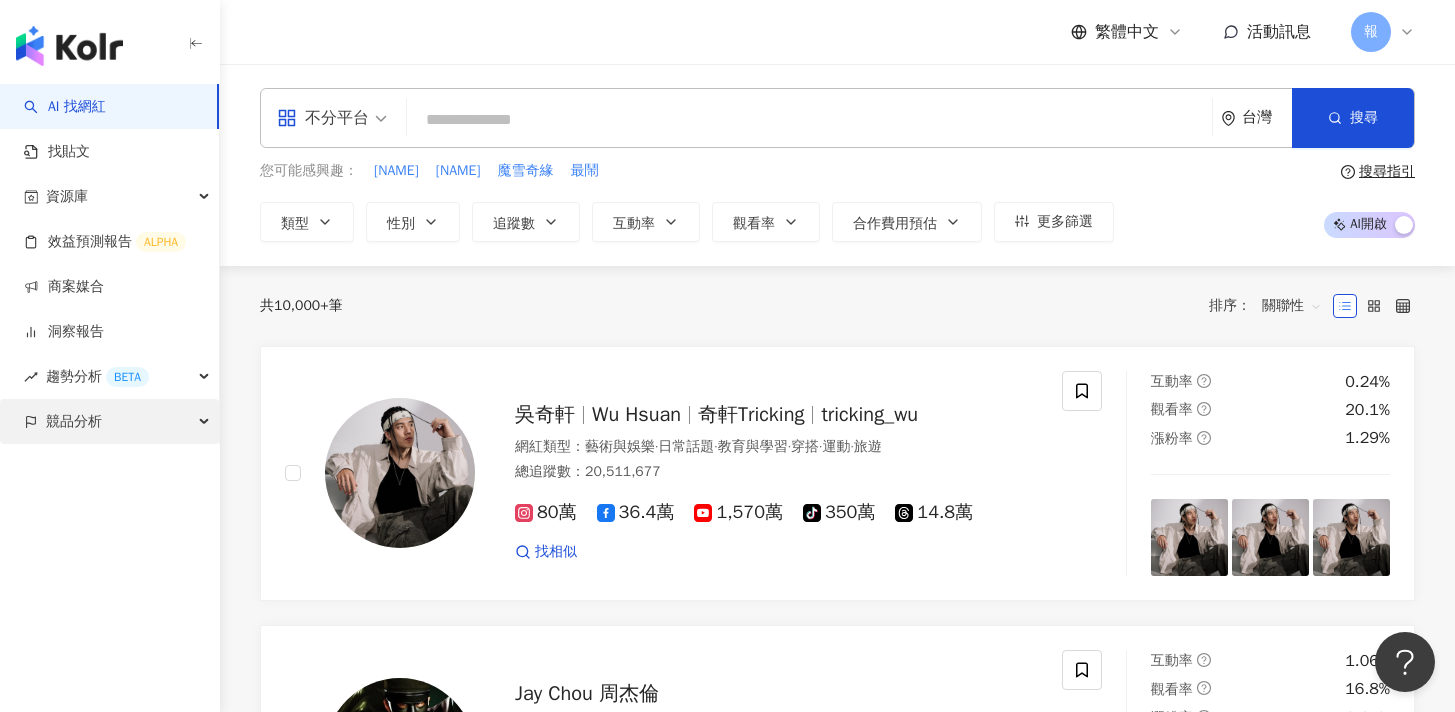 click on "競品分析" at bounding box center (109, 421) 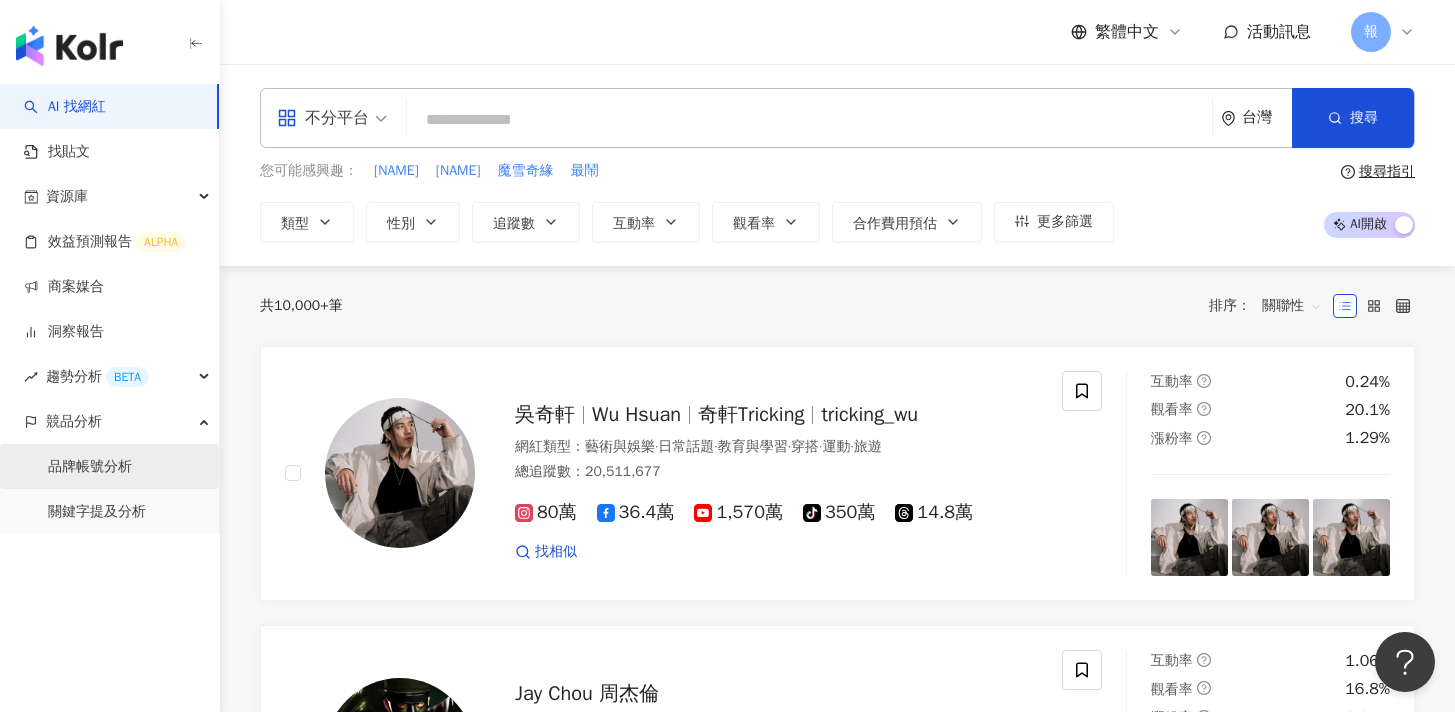 click on "品牌帳號分析" at bounding box center [90, 467] 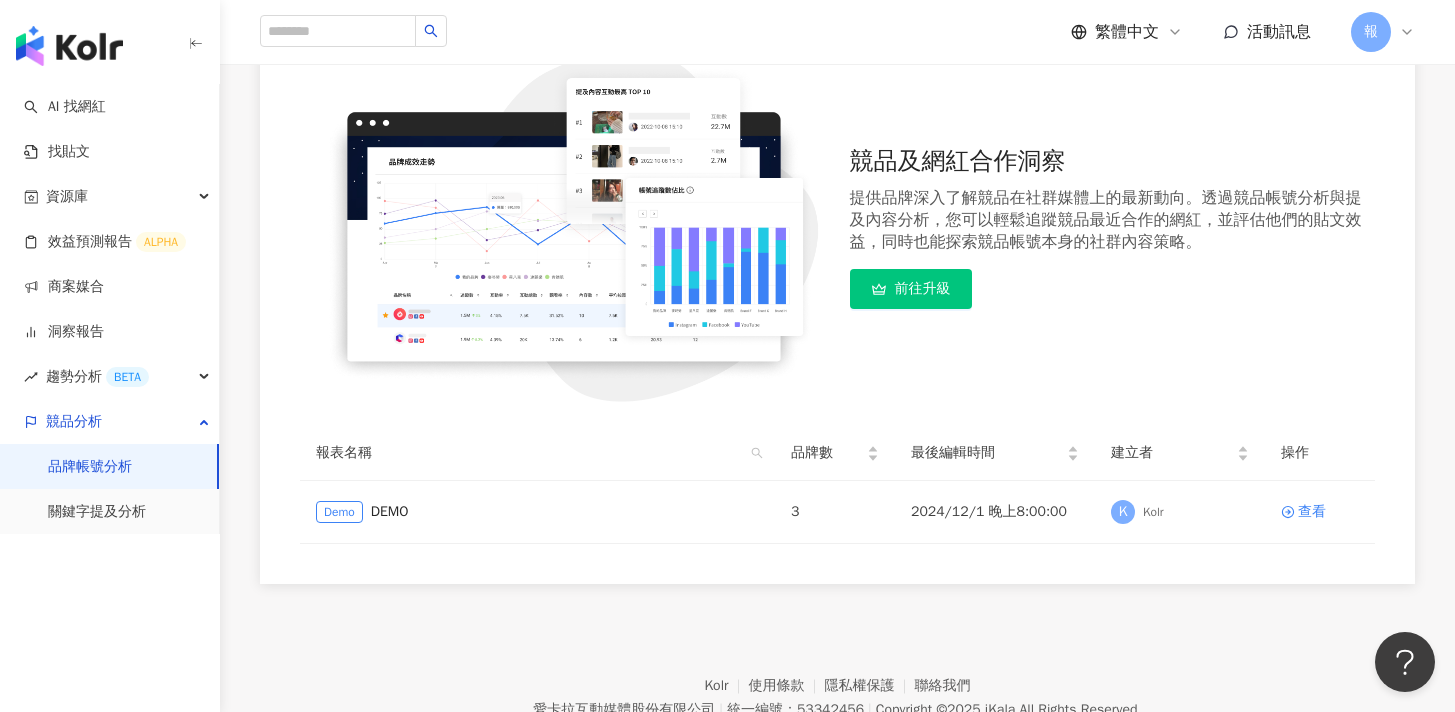 scroll, scrollTop: 0, scrollLeft: 0, axis: both 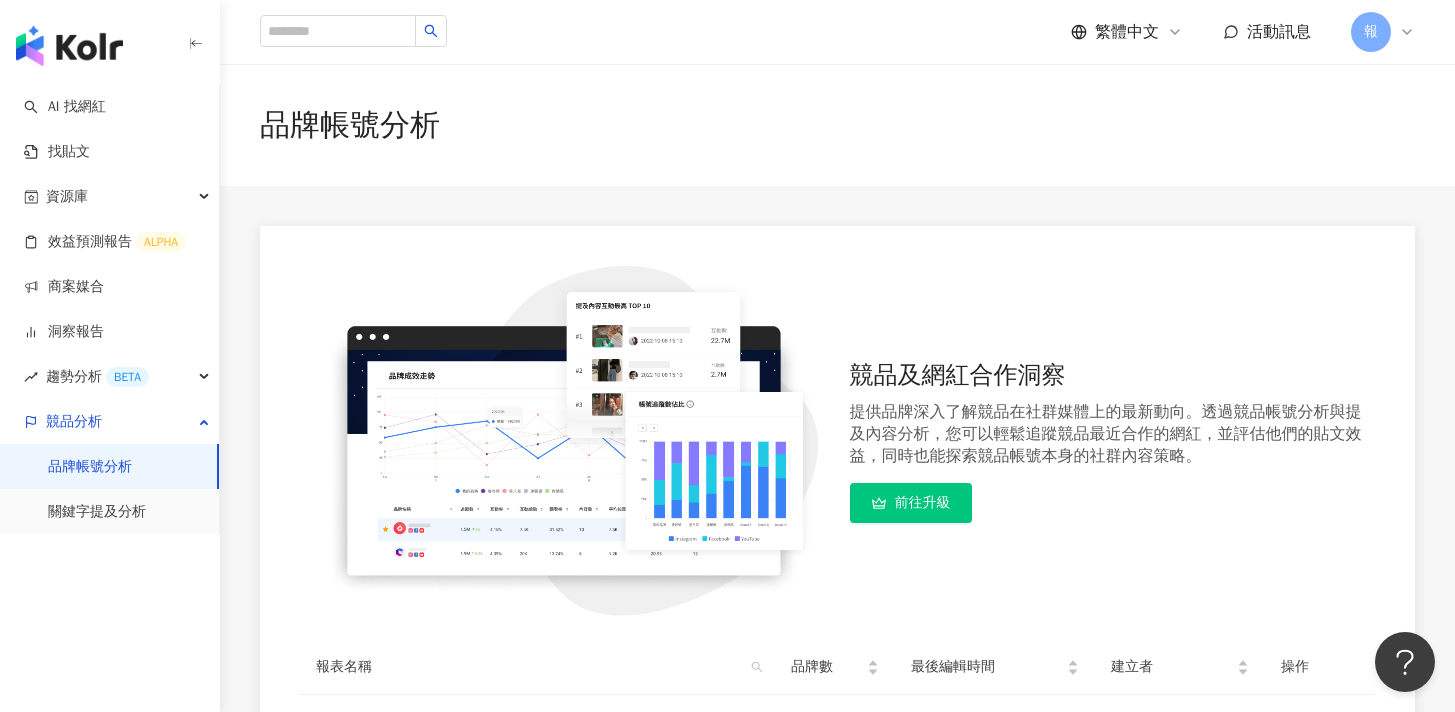 click on "前往升級" at bounding box center (911, 503) 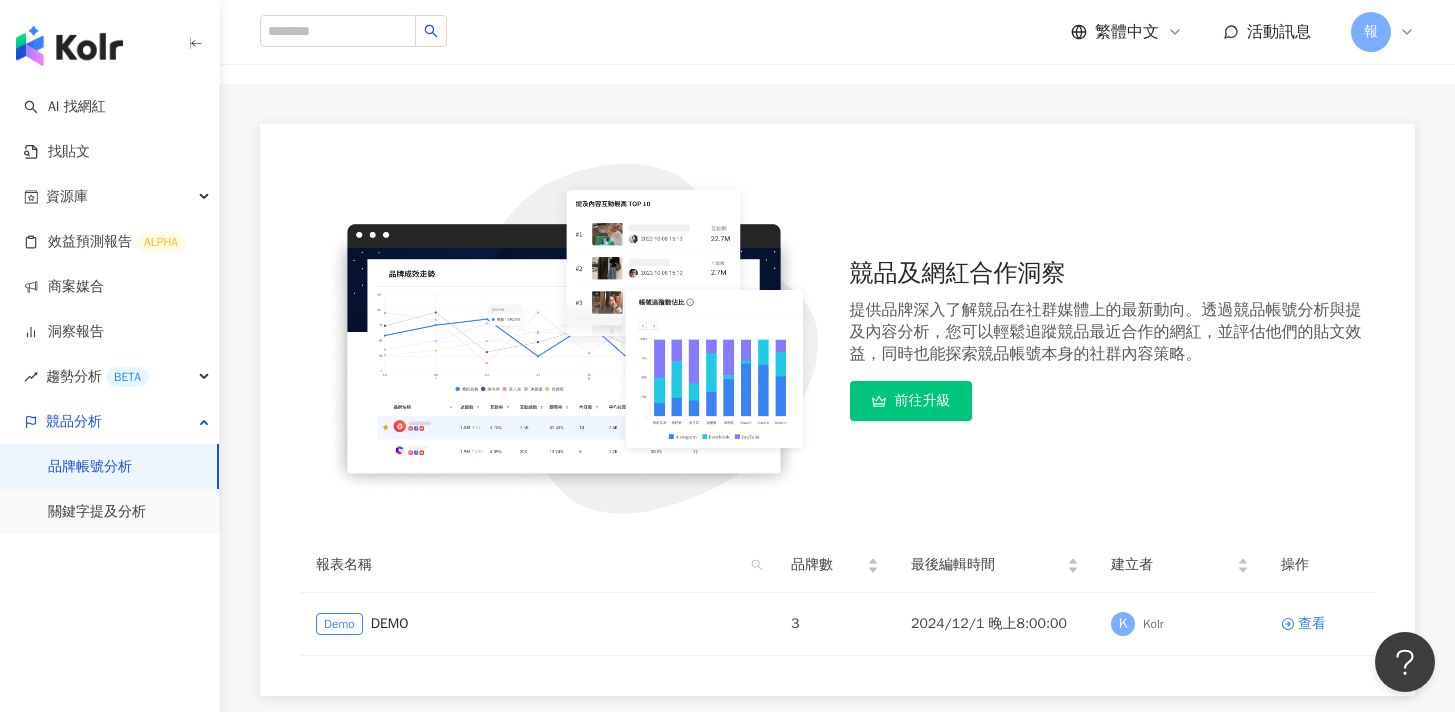 scroll, scrollTop: 100, scrollLeft: 0, axis: vertical 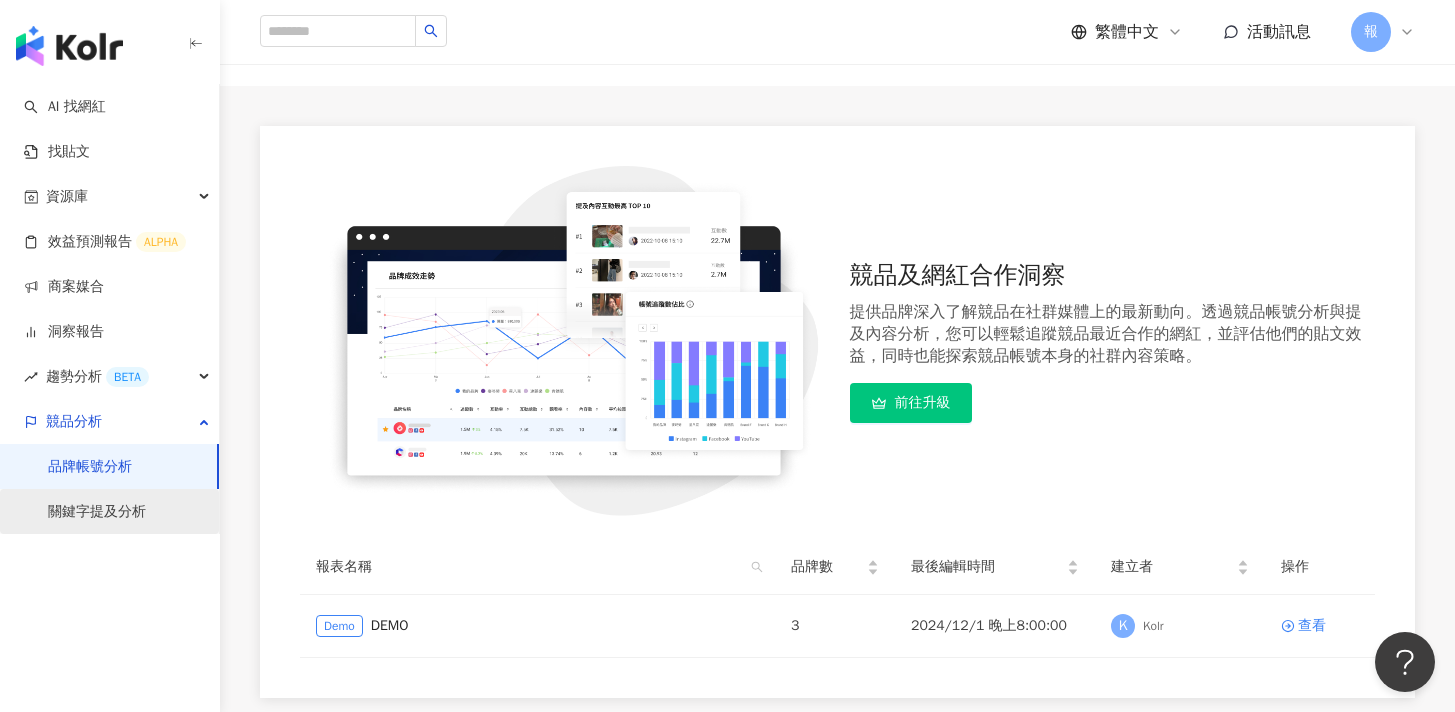 click on "關鍵字提及分析" at bounding box center [97, 512] 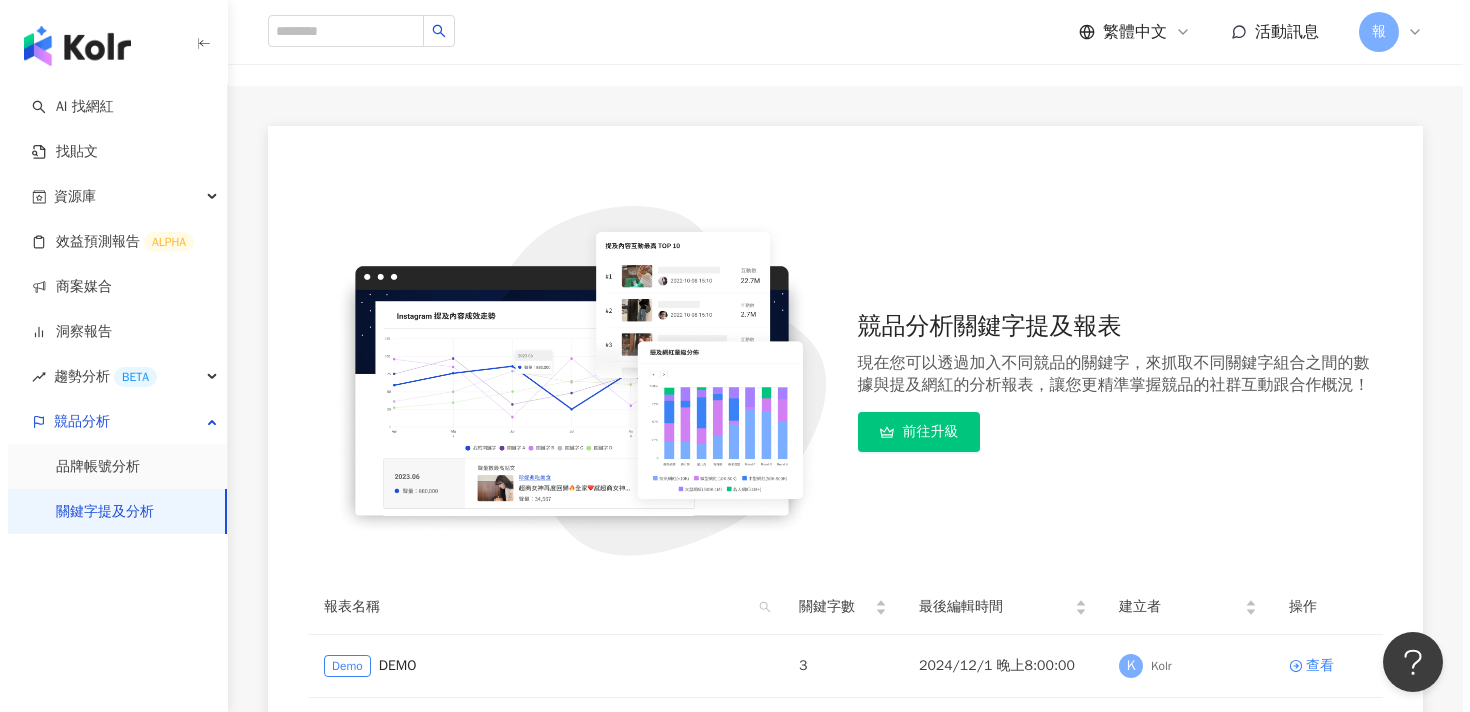 scroll, scrollTop: 0, scrollLeft: 0, axis: both 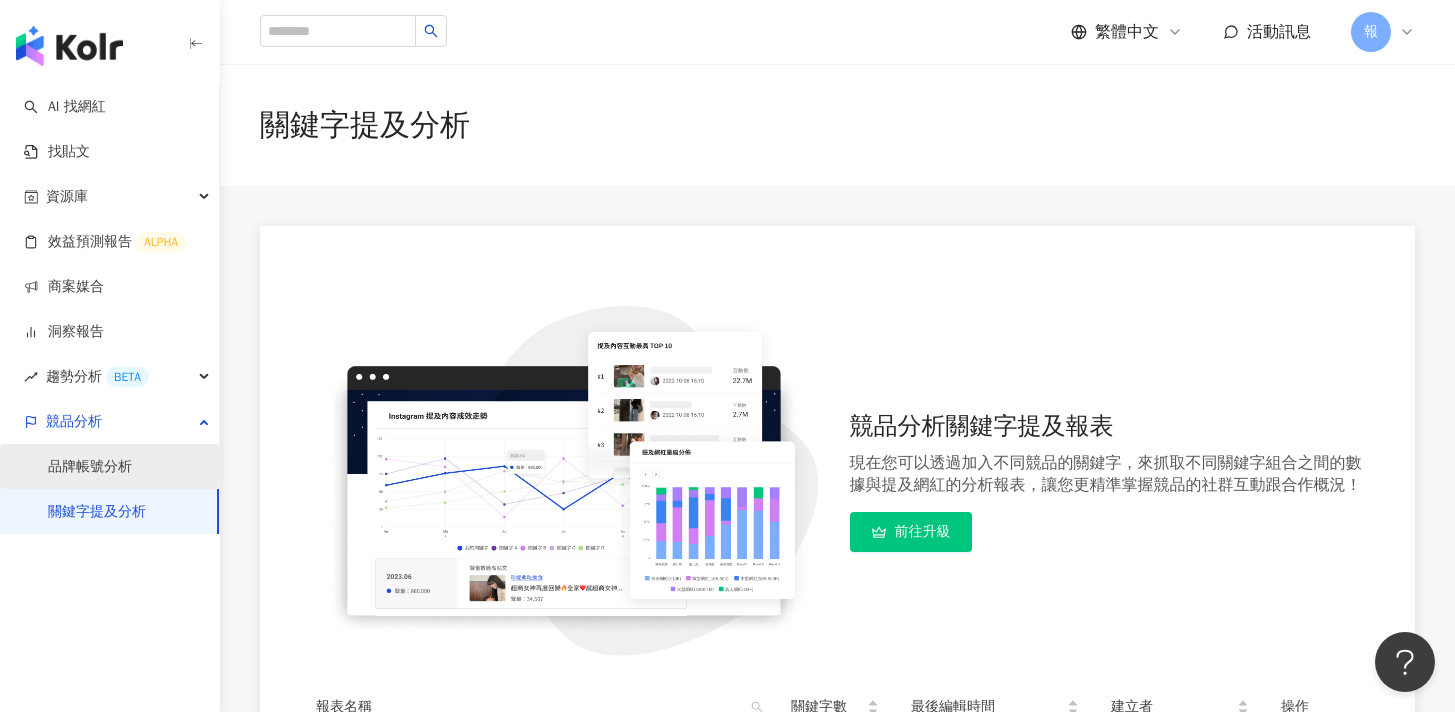 click on "品牌帳號分析" at bounding box center [90, 467] 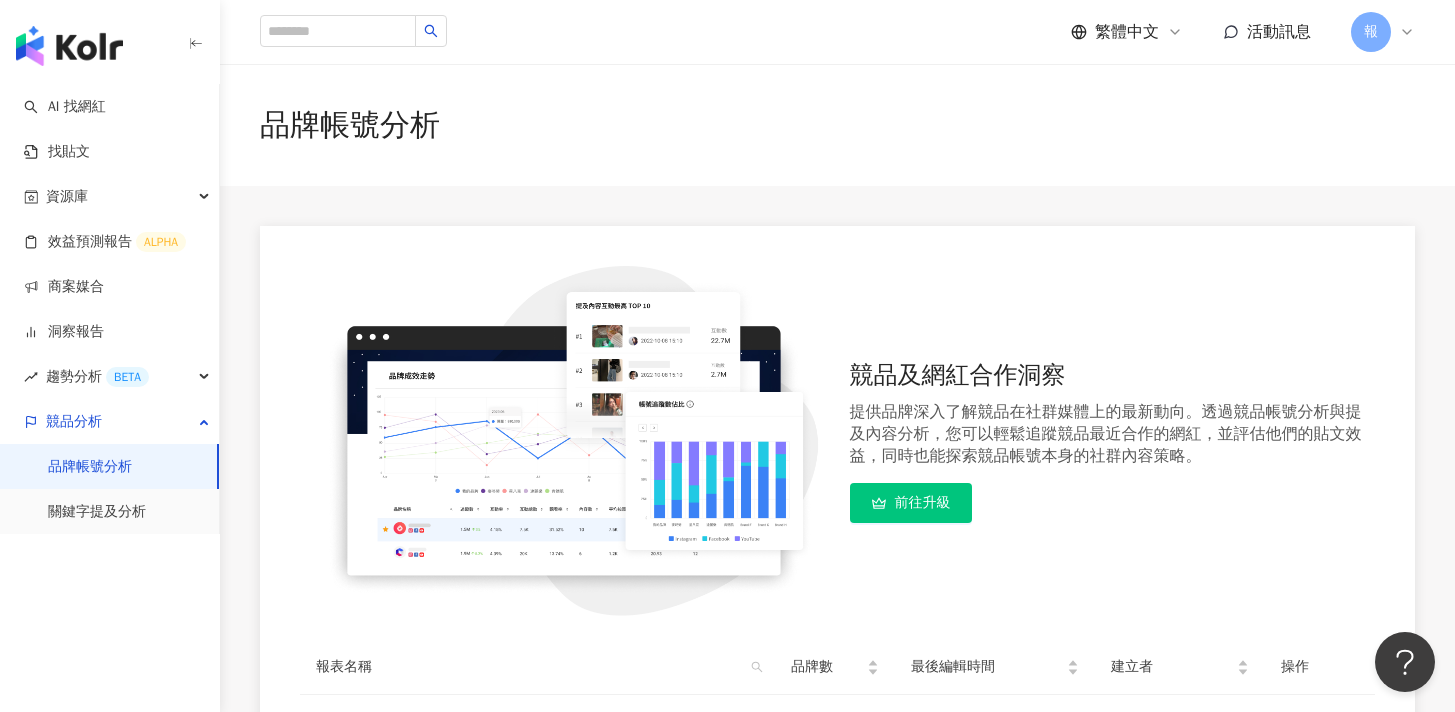 click on "報" at bounding box center [1383, 32] 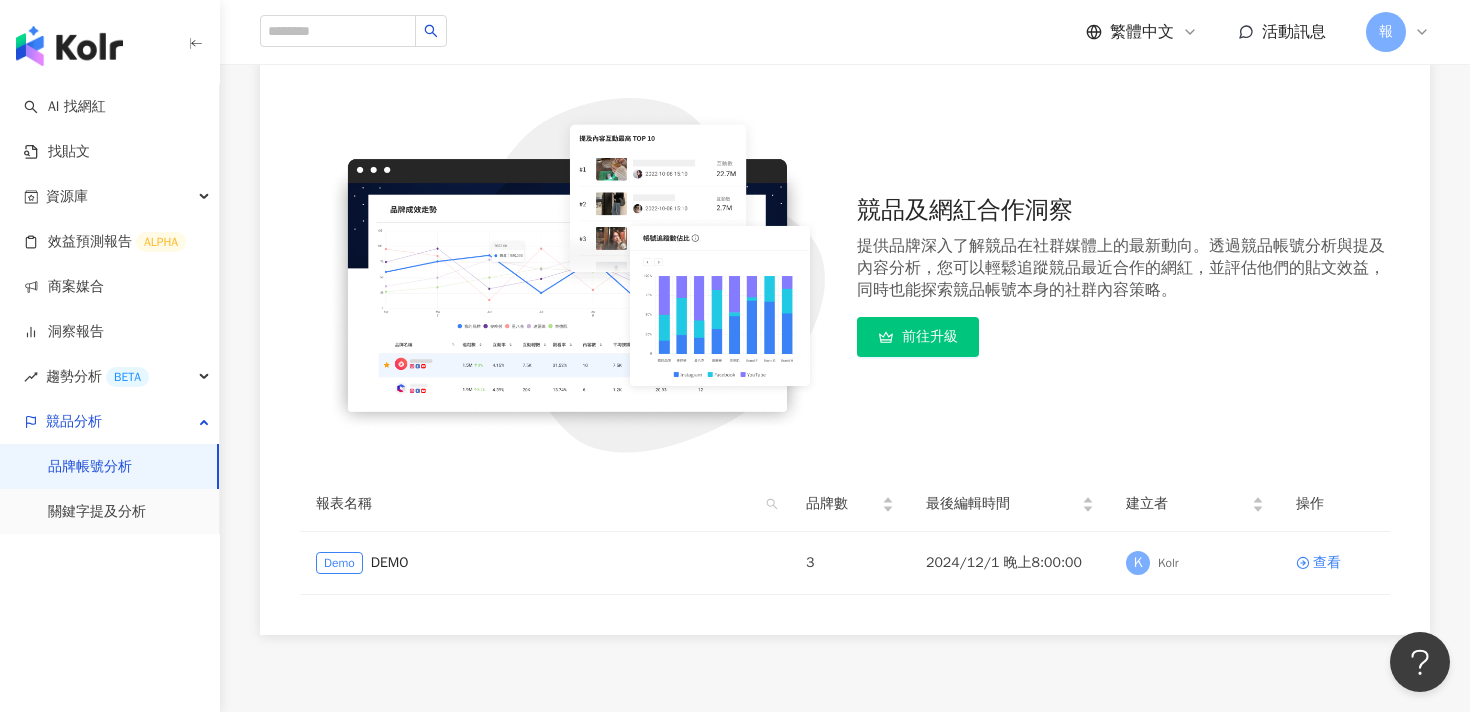 scroll, scrollTop: 0, scrollLeft: 0, axis: both 